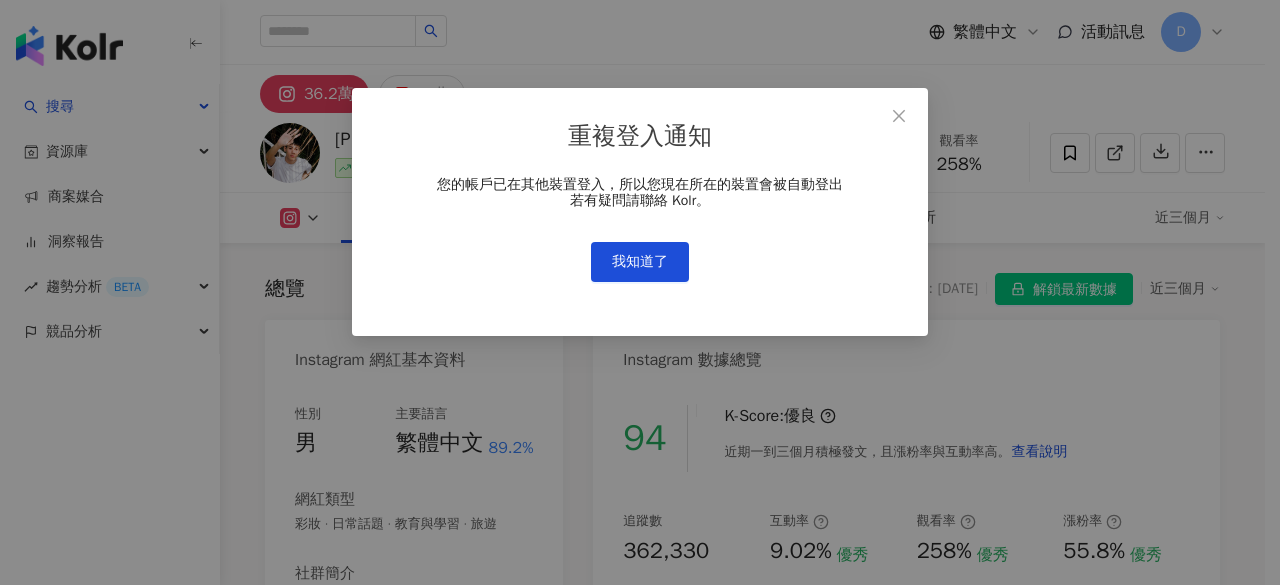 click on "我知道了" at bounding box center (640, 262) 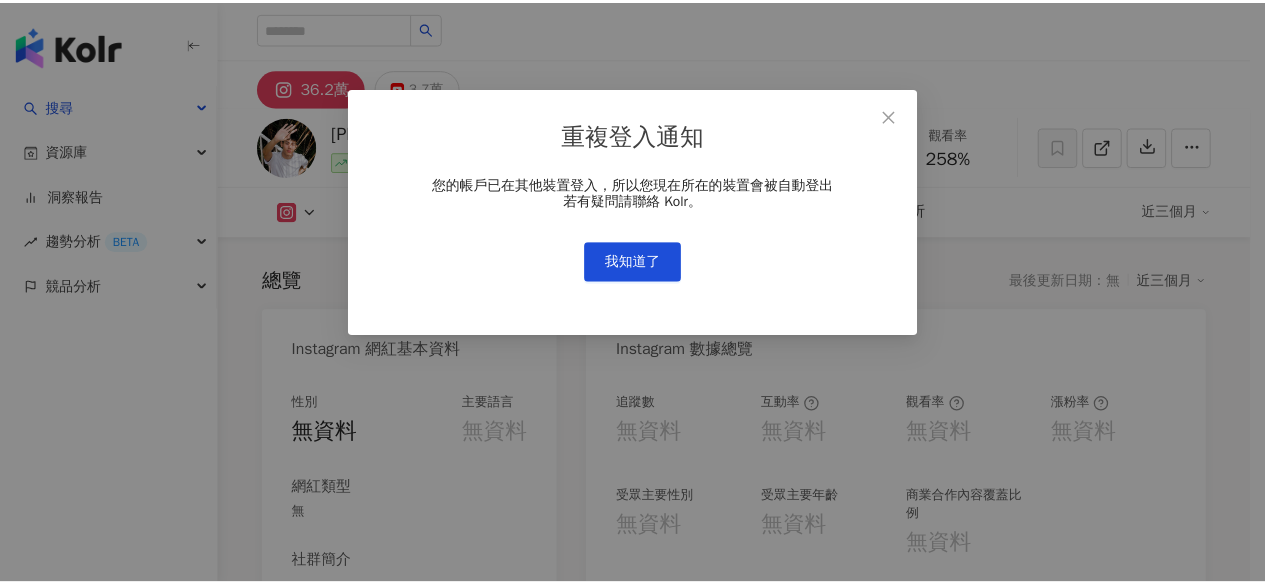 scroll, scrollTop: 0, scrollLeft: 0, axis: both 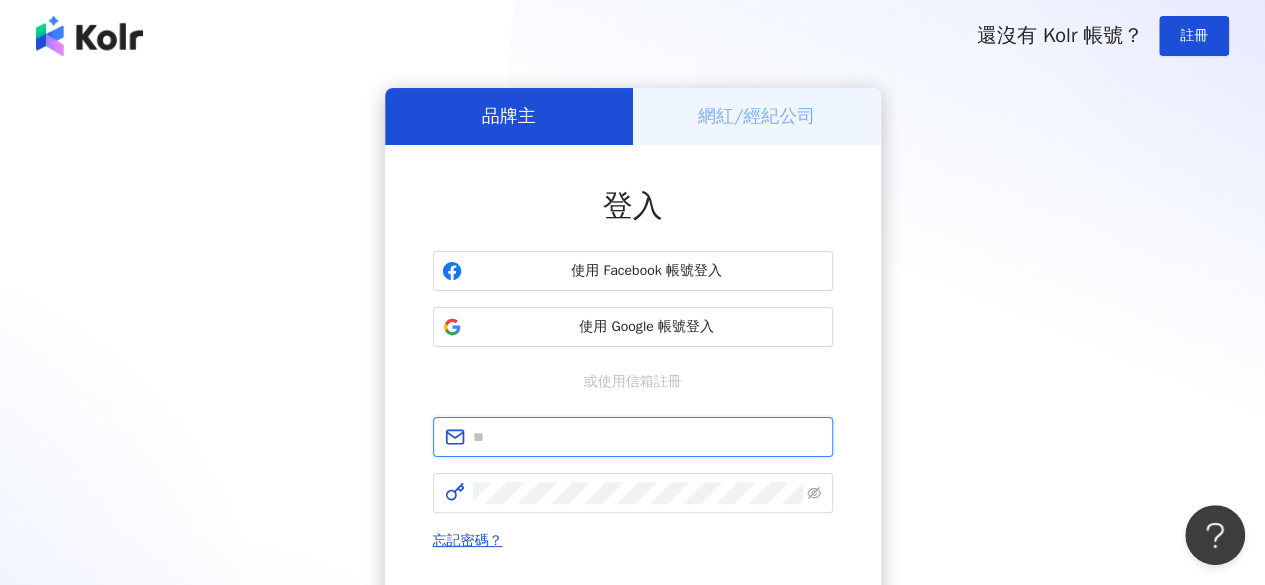 type on "**********" 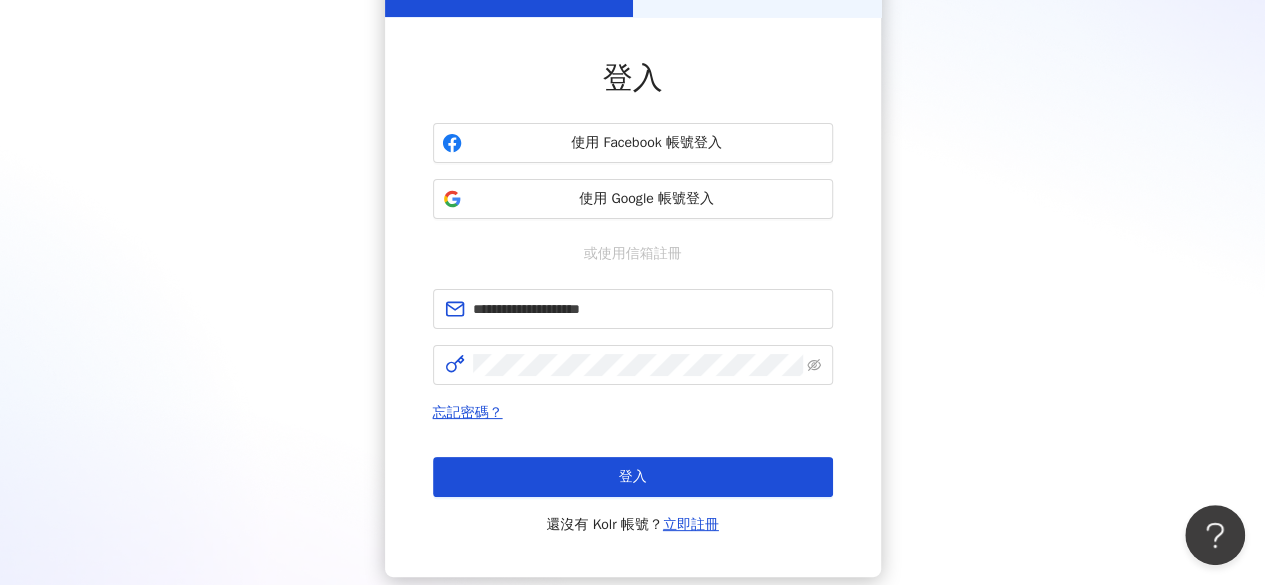 scroll, scrollTop: 268, scrollLeft: 0, axis: vertical 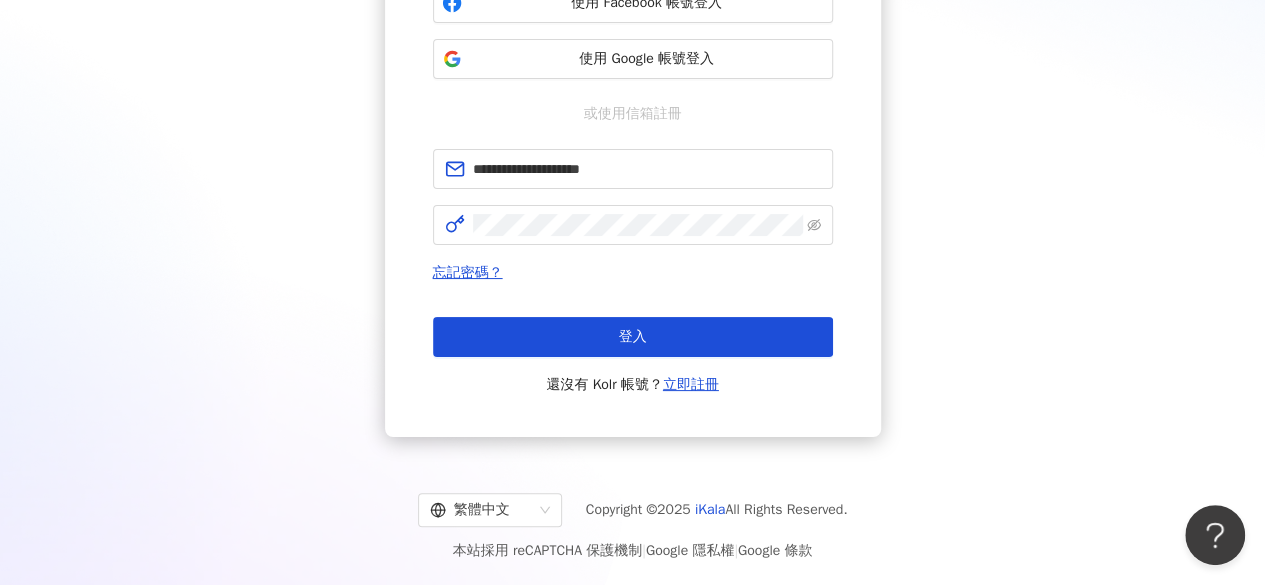 click on "登入" at bounding box center [633, 337] 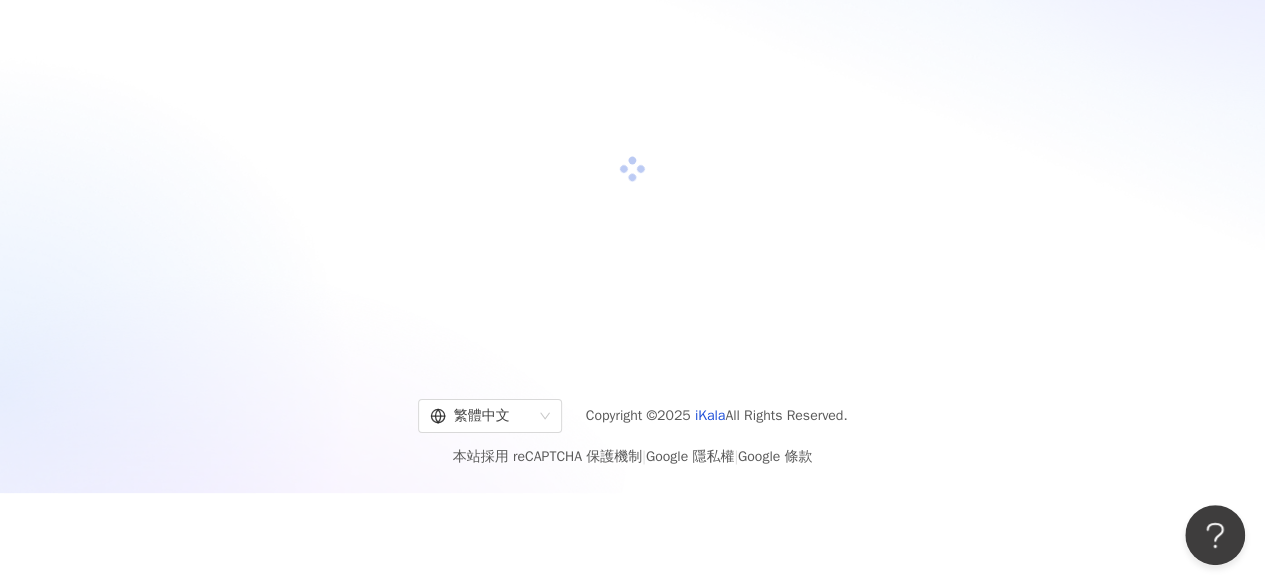 scroll, scrollTop: 92, scrollLeft: 0, axis: vertical 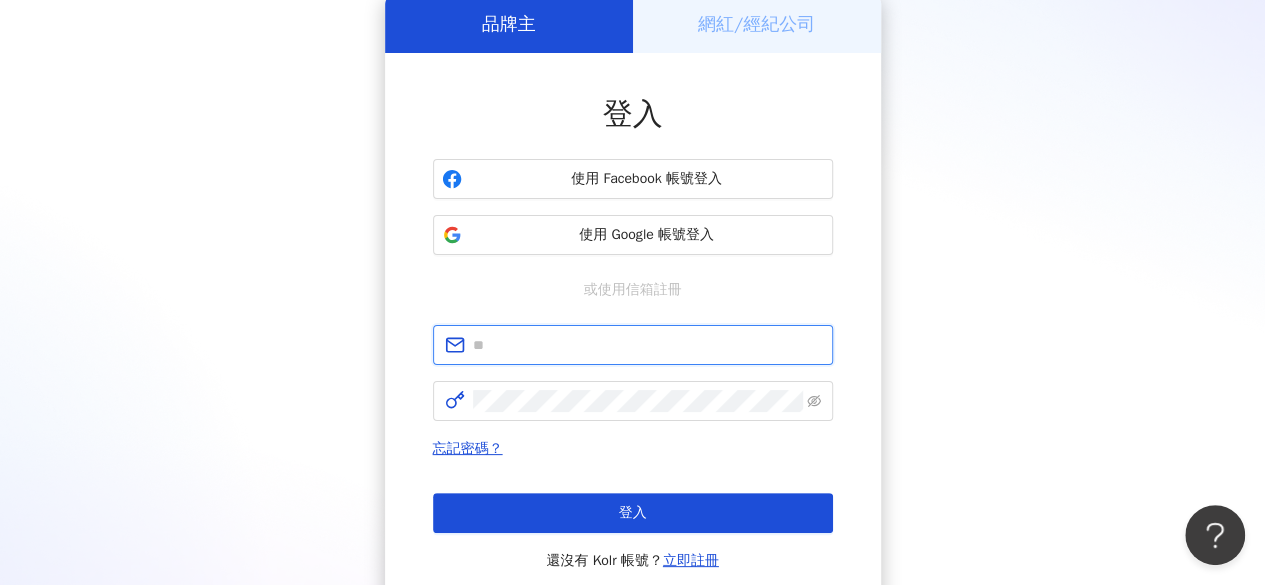 type on "**********" 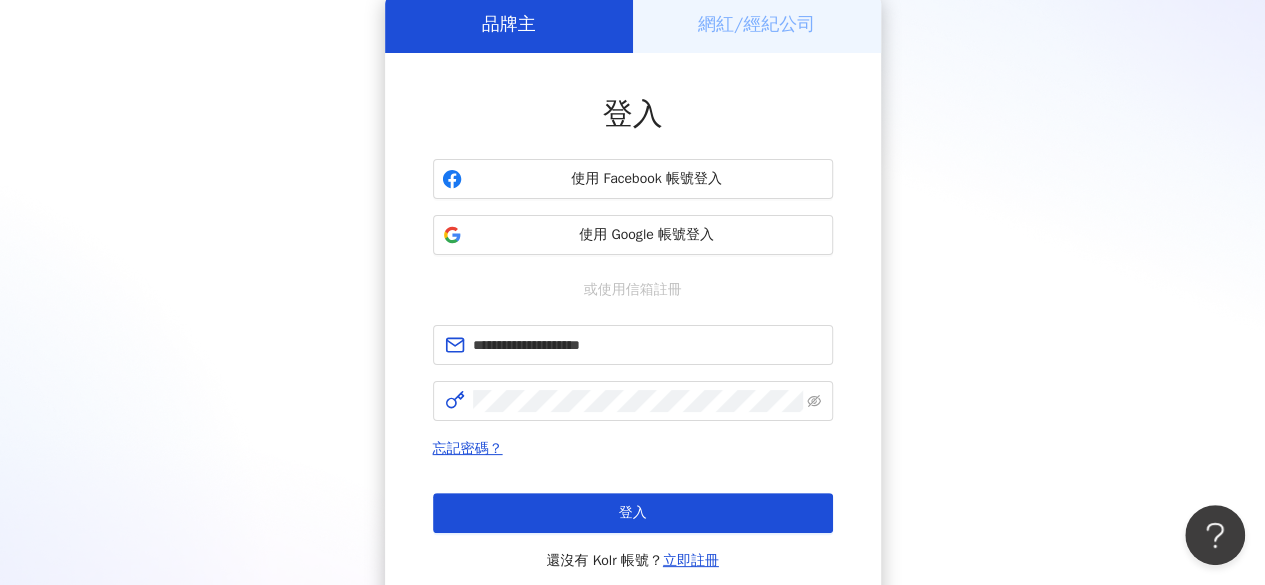 scroll, scrollTop: 268, scrollLeft: 0, axis: vertical 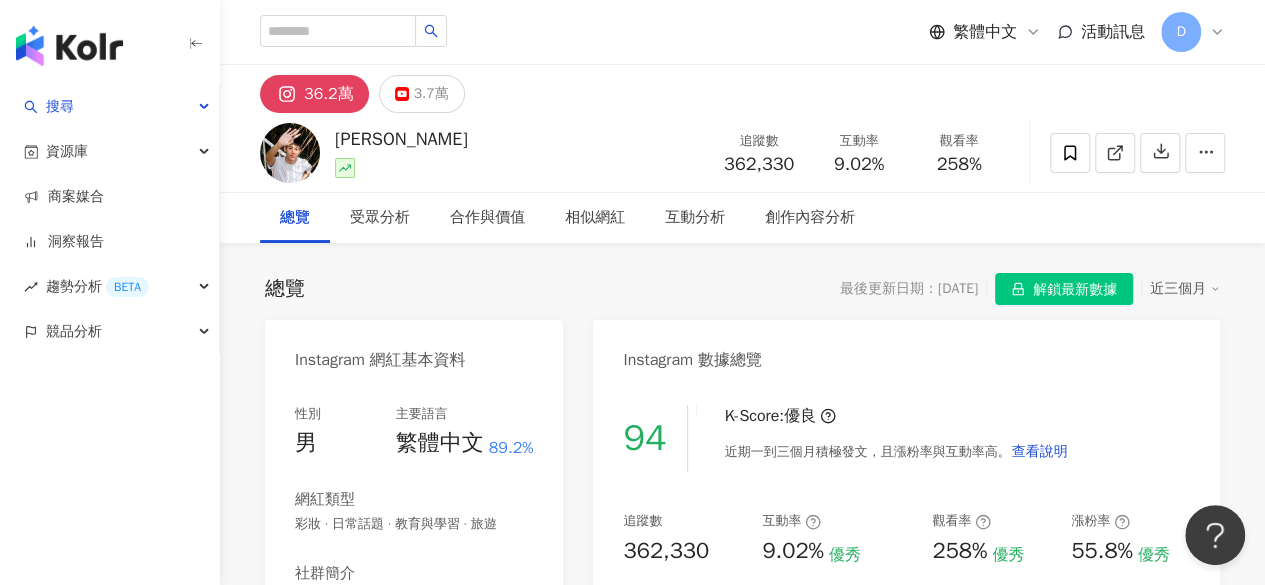 click on "258%" at bounding box center [959, 165] 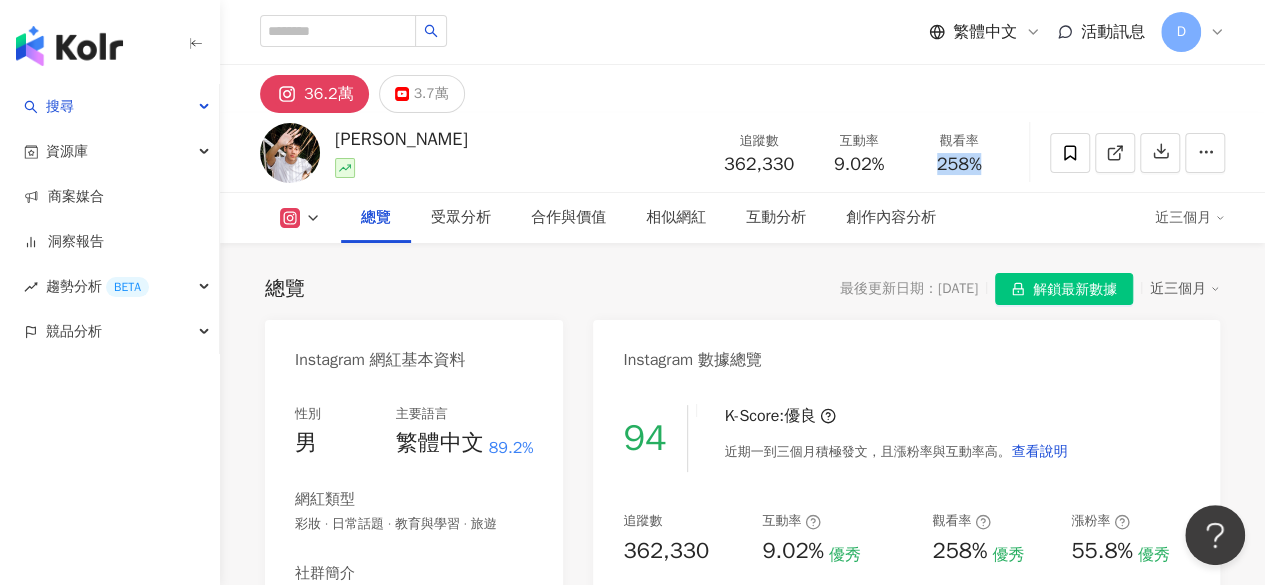scroll, scrollTop: 122, scrollLeft: 0, axis: vertical 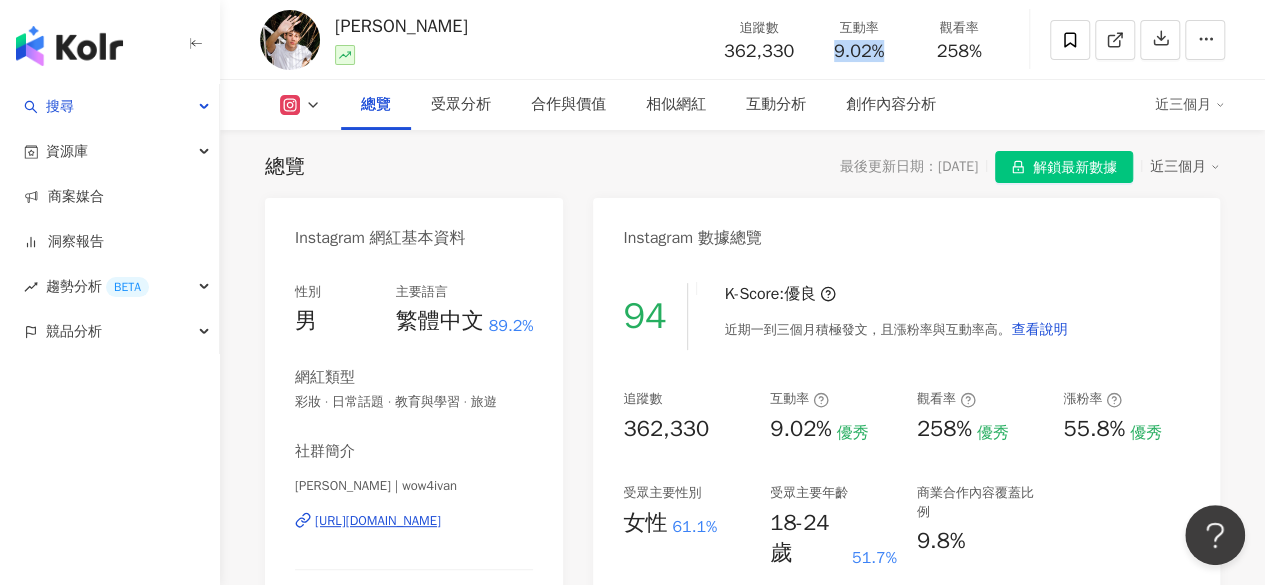 drag, startPoint x: 836, startPoint y: 54, endPoint x: 894, endPoint y: 53, distance: 58.00862 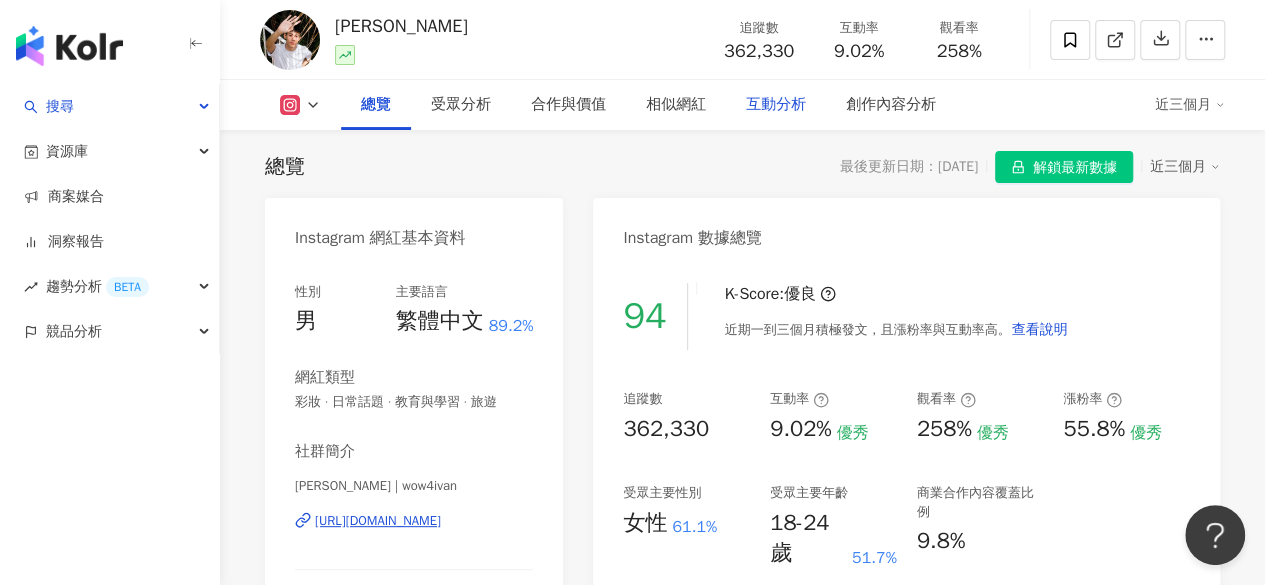 click on "互動分析" at bounding box center (776, 105) 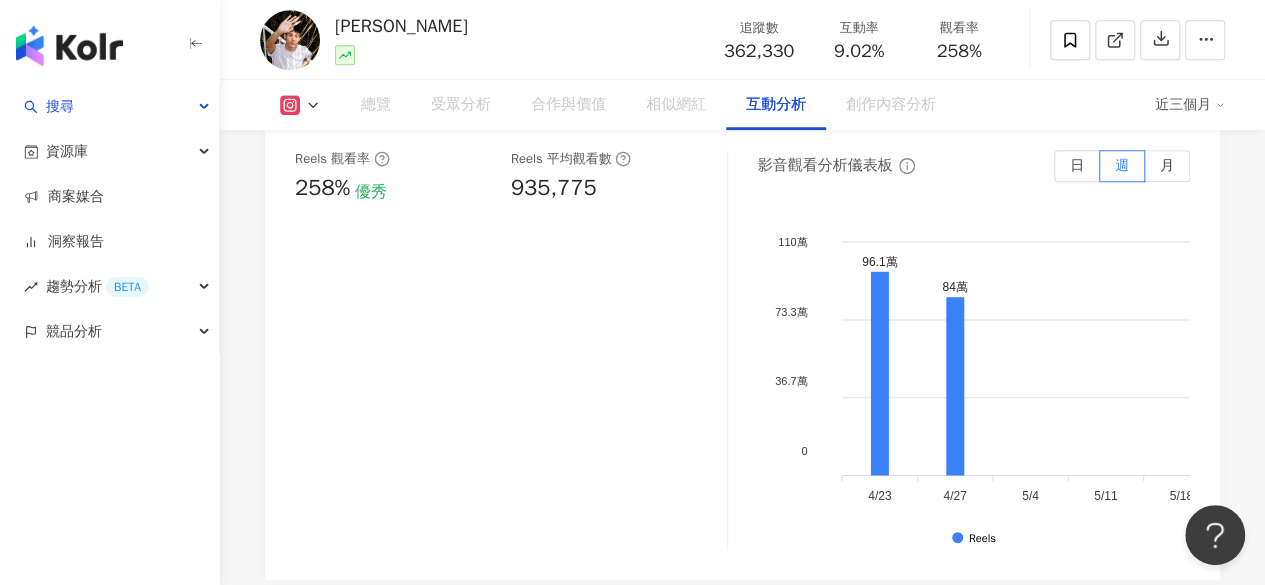 scroll, scrollTop: 4585, scrollLeft: 0, axis: vertical 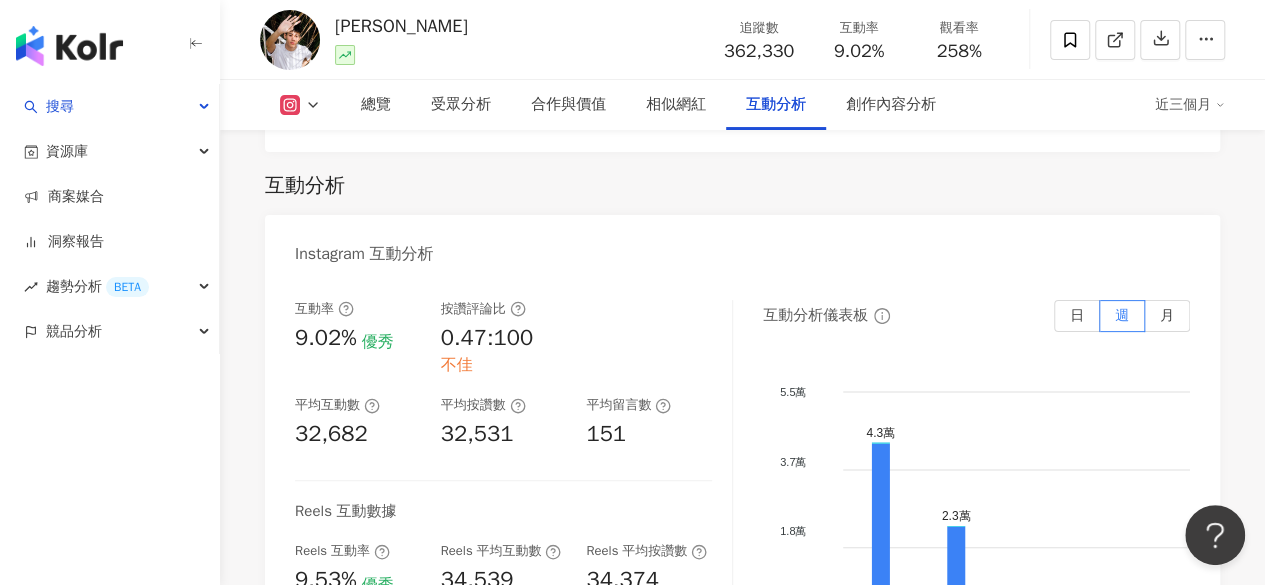 drag, startPoint x: 516, startPoint y: 256, endPoint x: 604, endPoint y: 260, distance: 88.09086 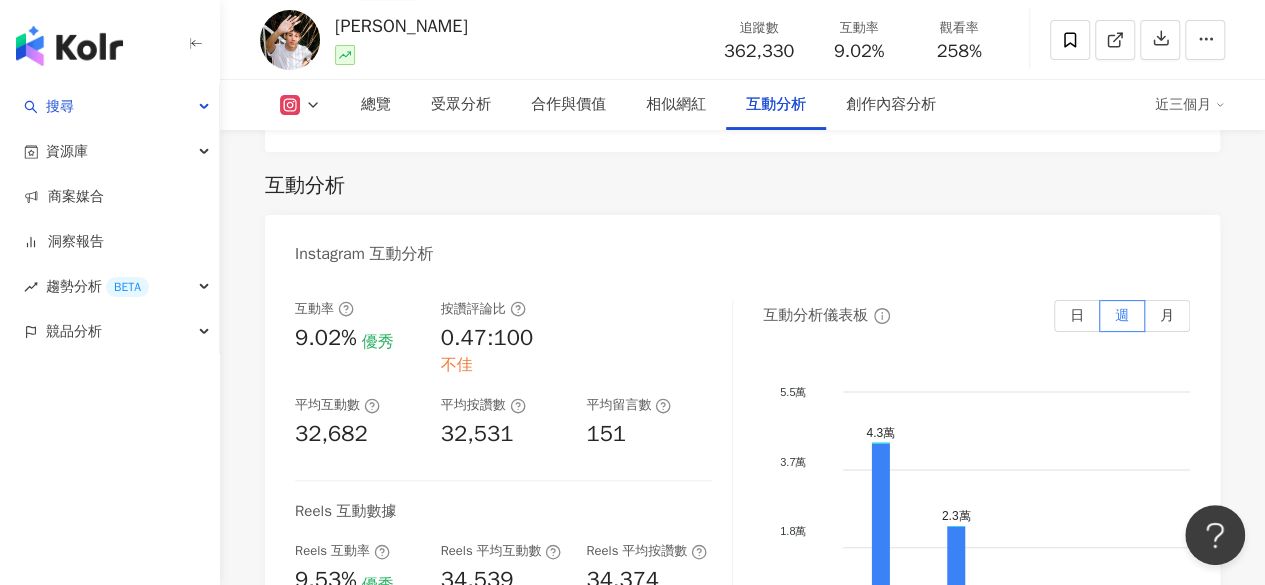 click on "Instagram 互動分析 互動率   9.02% 優秀 按讚評論比   0.47:100 不佳 平均互動數    32,682 平均按讚數   32,531 平均留言數   151 Reels 互動數據 Reels 互動率   9.53% 優秀 Reels 平均互動數   34,539 Reels 平均按讚數   34,374 Reels 平均留言數   165 互動分析儀表板 日 週 月 5.5萬 5.5萬 3.7萬 3.7萬 1.8萬 1.8萬 0 0 4.3萬 2.3萬 4/23 4/23 4.3萬 2.3萬 4/23 4/23 4/27 4/27 5/4 5/4 5/11 5/11 5/18 5/18 5/25 5/25 6/1 6/1 6/8 6/8 6/15 6/15 6/22 6/22 6/29 6/29 7/6 7/6 7/13 7/13 7/20 7/20   按讚數     留言數   Instagram 觀看分析 Reels 觀看率   258% 優秀 Reels 平均觀看數   935,775 影音觀看分析儀表板 日 週 月 110萬 110萬 73.3萬 73.3萬 36.7萬 36.7萬 0 0 96.1萬 84萬 4/23 4/23 96.1萬 84萬 4/23 4/23 4/27 4/27 5/4 5/4 5/11 5/11 5/18 5/18 5/25 5/25 6/1 6/1 6/8 6/8 6/15 6/15 6/22 6/22 6/29 6/29 7/6 7/6 7/13 7/13 7/20 7/20   Reels   Instagram 內容發布分析 期間內容數   51 發文頻率   17 篇 月 日 週 月 4 4 3 3" at bounding box center (742, 1059) 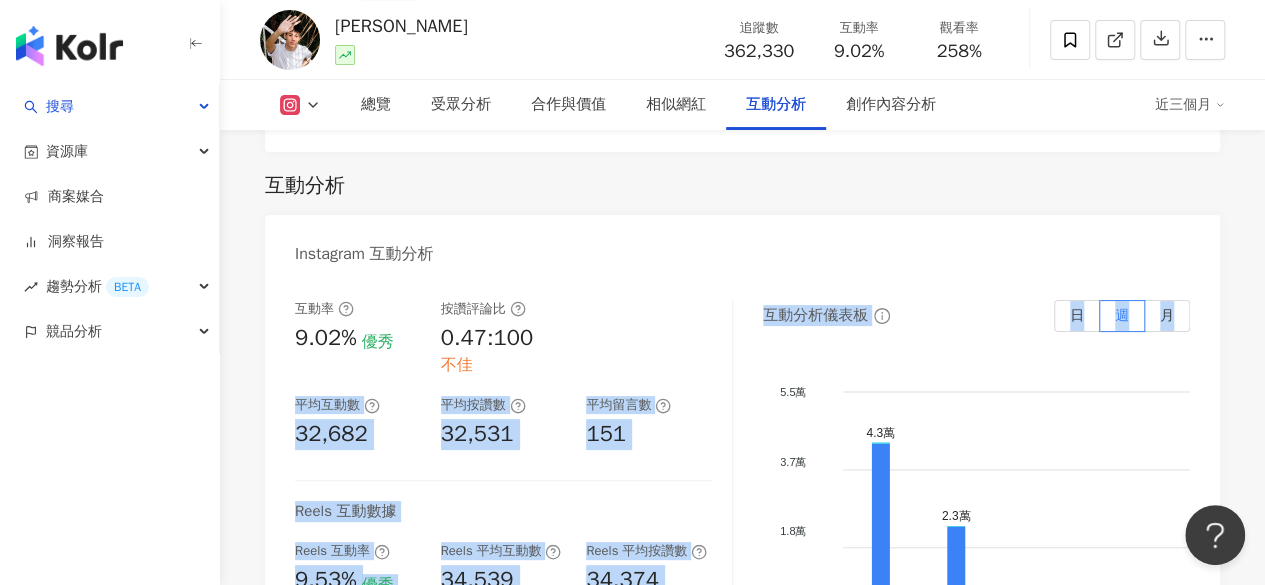 click on "互動率   9.02% 優秀 按讚評論比   0.47:100 不佳 平均互動數    32,682 平均按讚數   32,531 平均留言數   151 Reels 互動數據 Reels 互動率   9.53% 優秀 Reels 平均互動數   34,539 Reels 平均按讚數   34,374 Reels 平均留言數   165 互動分析儀表板 日 週 月 5.5萬 5.5萬 3.7萬 3.7萬 1.8萬 1.8萬 0 0 4.3萬 2.3萬 4/23 4/23 4.3萬 2.3萬 4/23 4/23 4/27 4/27 5/4 5/4 5/11 5/11 5/18 5/18 5/25 5/25 6/1 6/1 6/8 6/8 6/15 6/15 6/22 6/22 6/29 6/29 7/6 7/6 7/13 7/13 7/20 7/20   按讚數     留言數" at bounding box center [742, 505] 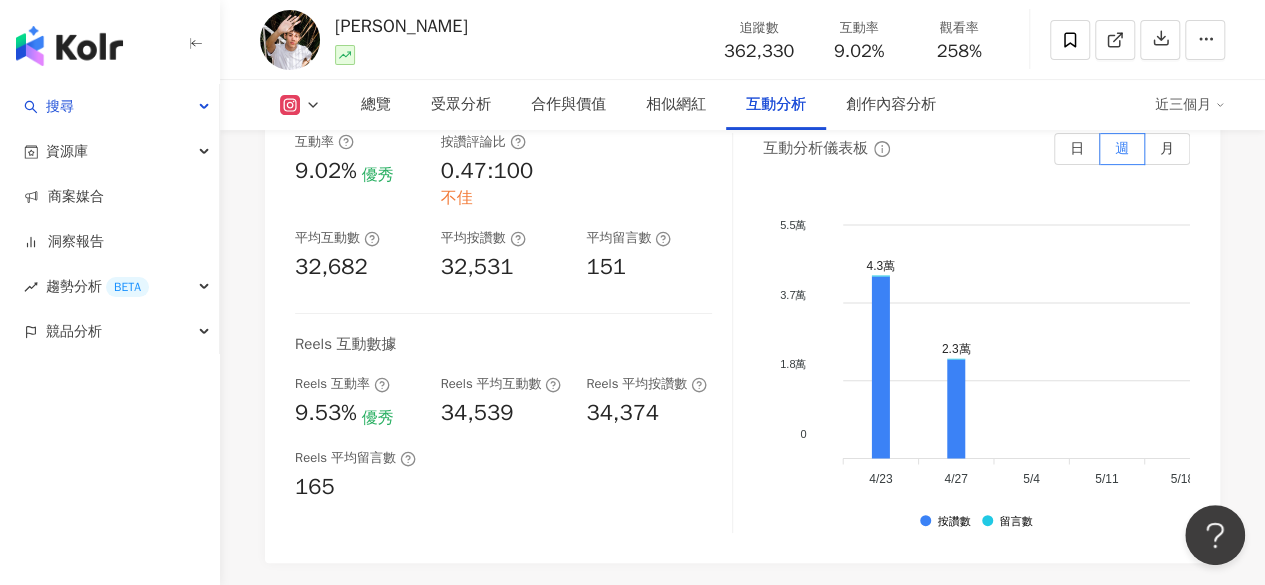 scroll, scrollTop: 4285, scrollLeft: 0, axis: vertical 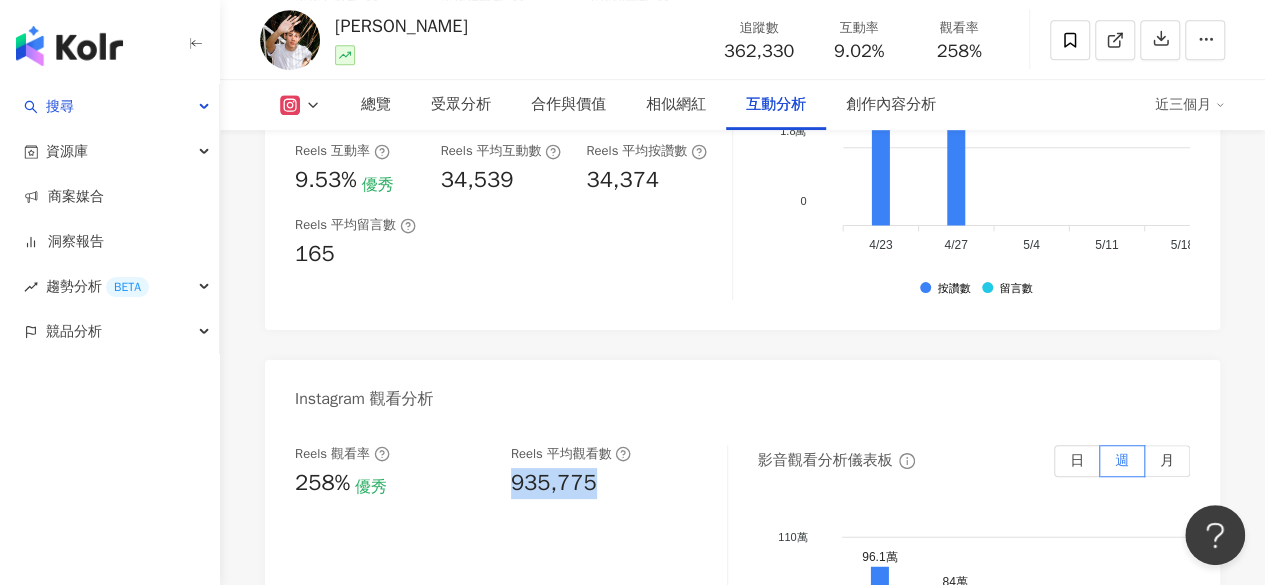 drag, startPoint x: 513, startPoint y: 460, endPoint x: 602, endPoint y: 464, distance: 89.08984 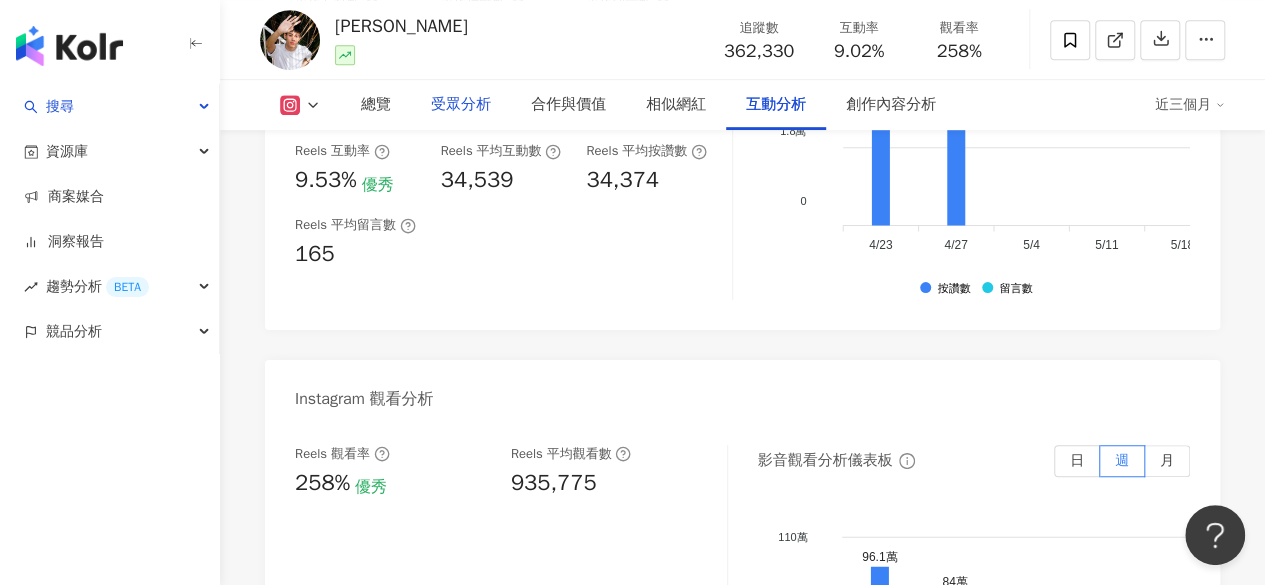 click on "受眾分析" at bounding box center (461, 105) 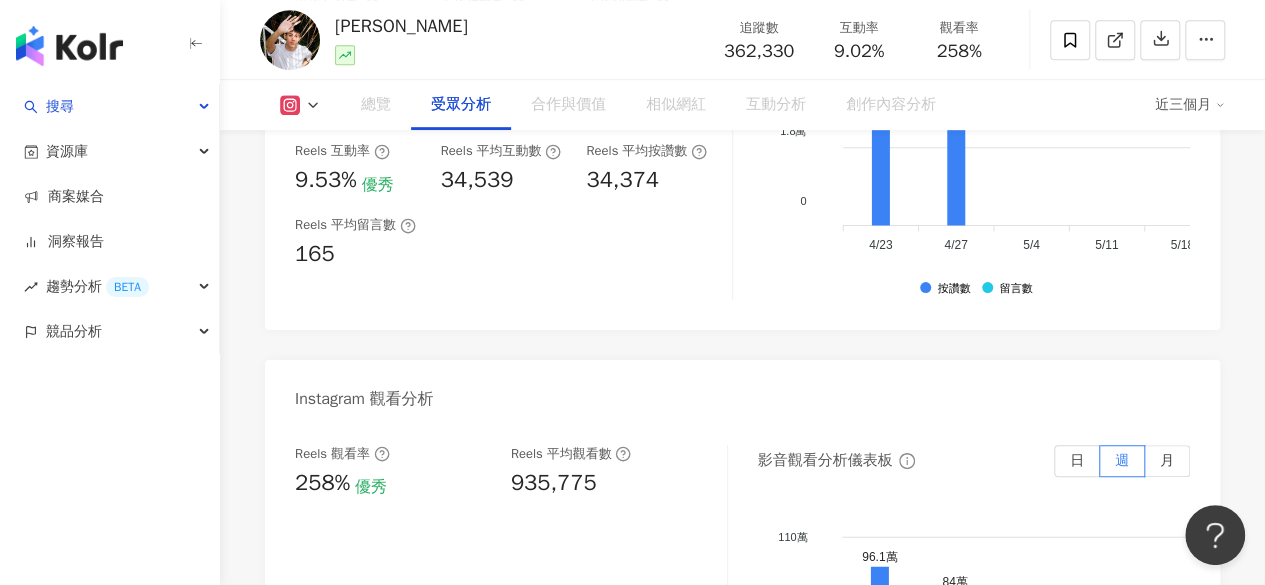 scroll, scrollTop: 1696, scrollLeft: 0, axis: vertical 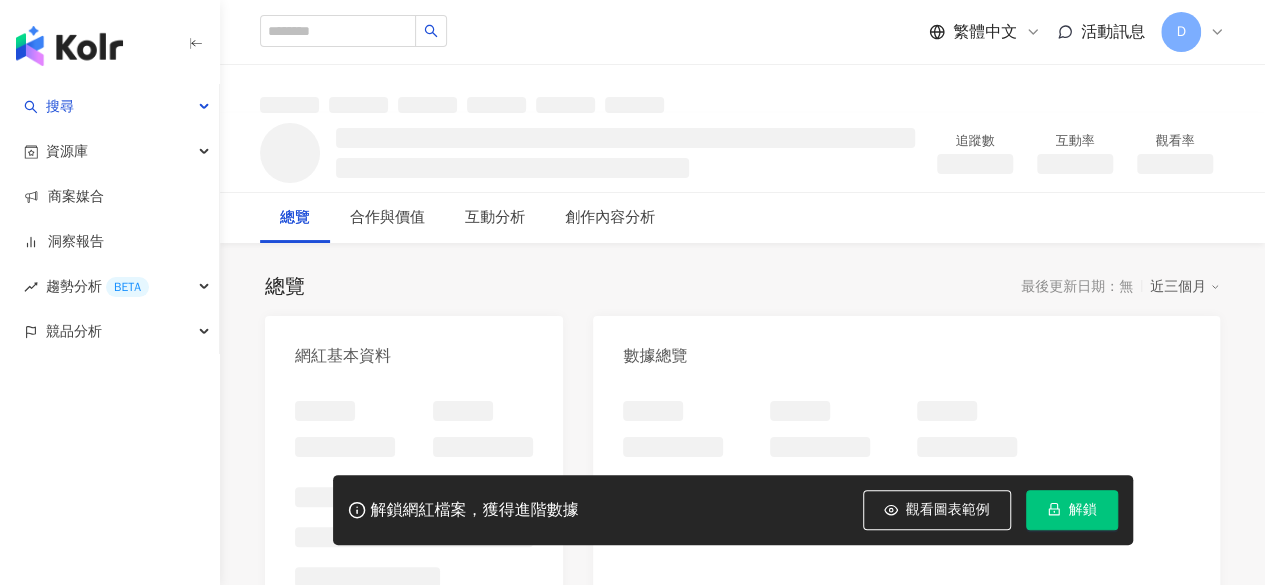 click on "解鎖" at bounding box center (1083, 510) 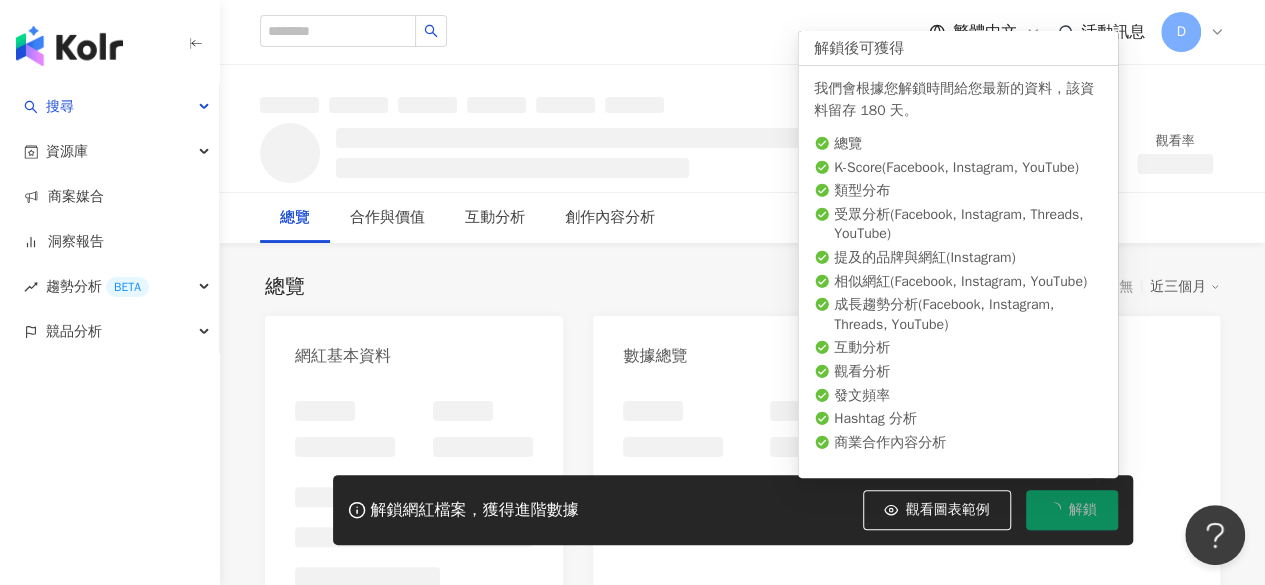 scroll, scrollTop: 0, scrollLeft: 0, axis: both 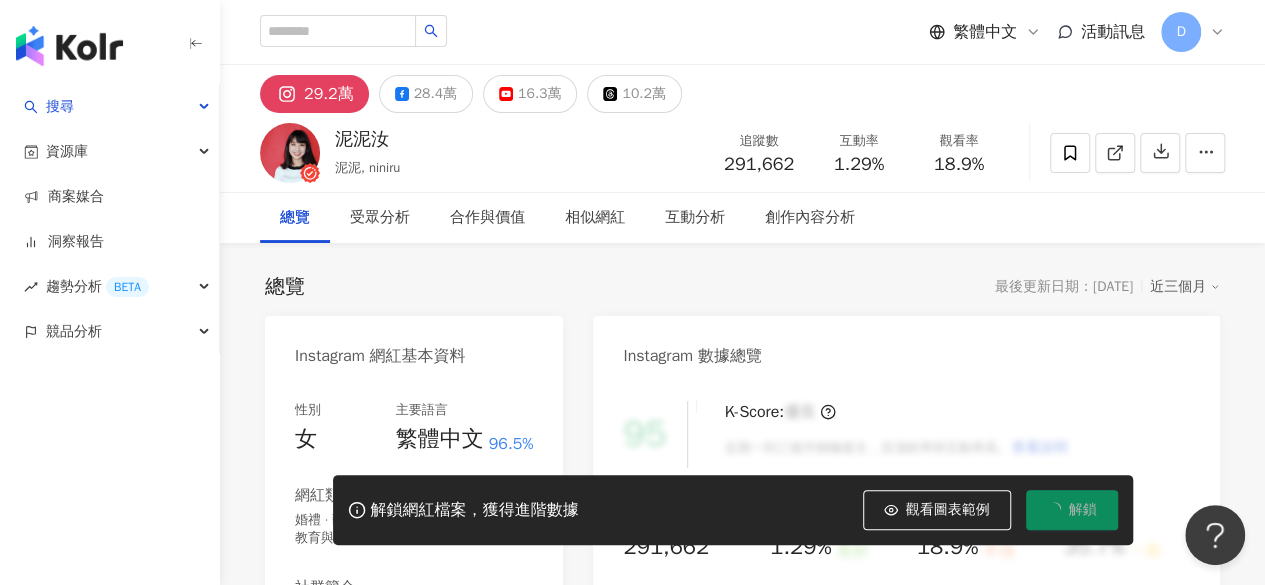 click on "18.9%" at bounding box center (959, 165) 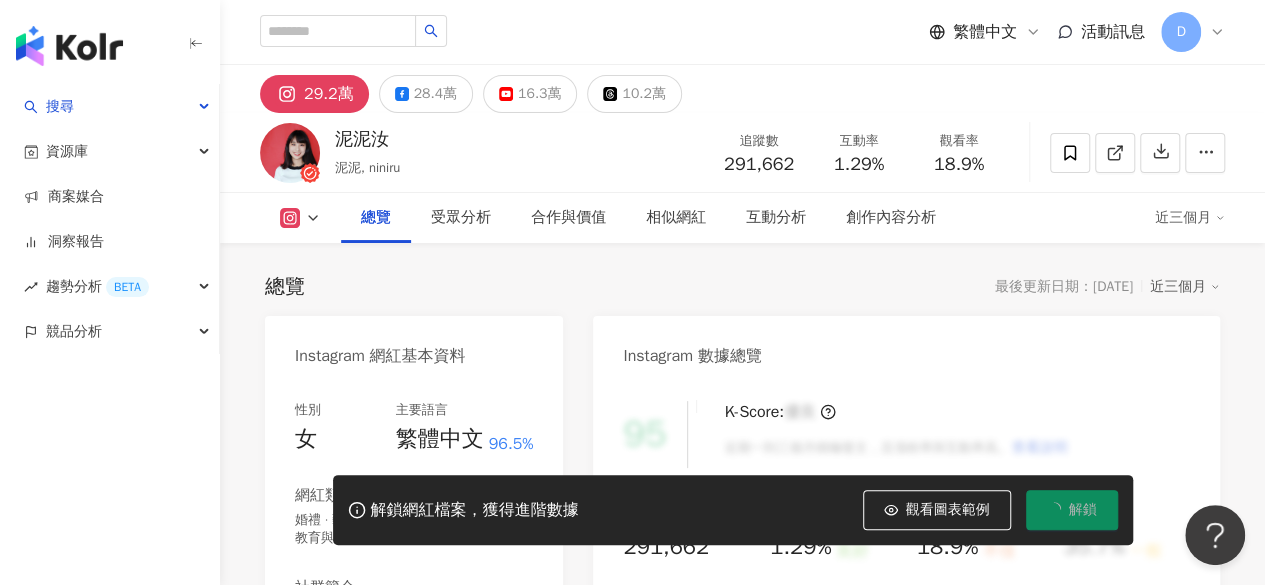 scroll, scrollTop: 122, scrollLeft: 0, axis: vertical 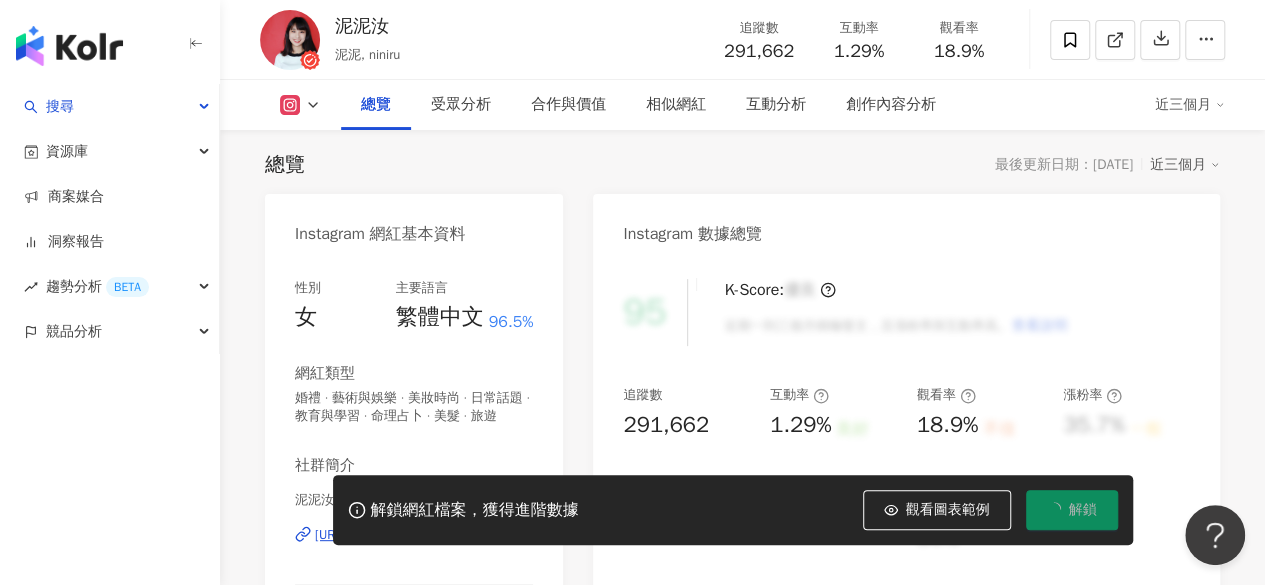 drag, startPoint x: 930, startPoint y: 47, endPoint x: 974, endPoint y: 53, distance: 44.407207 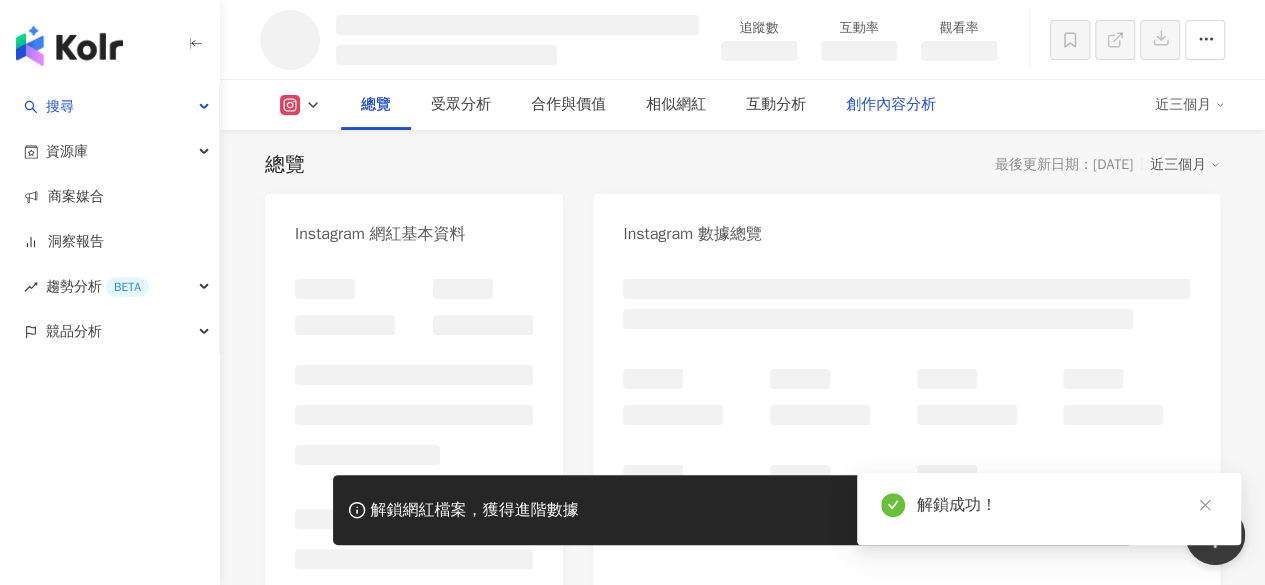 drag, startPoint x: 954, startPoint y: 49, endPoint x: 924, endPoint y: 103, distance: 61.77378 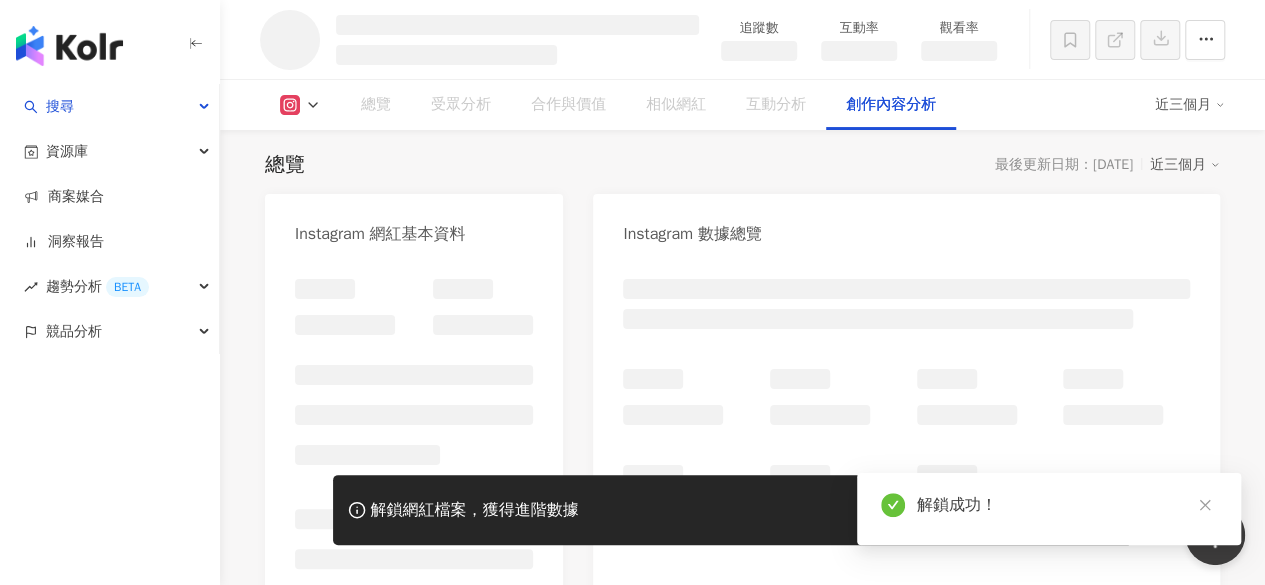 scroll, scrollTop: 4915, scrollLeft: 0, axis: vertical 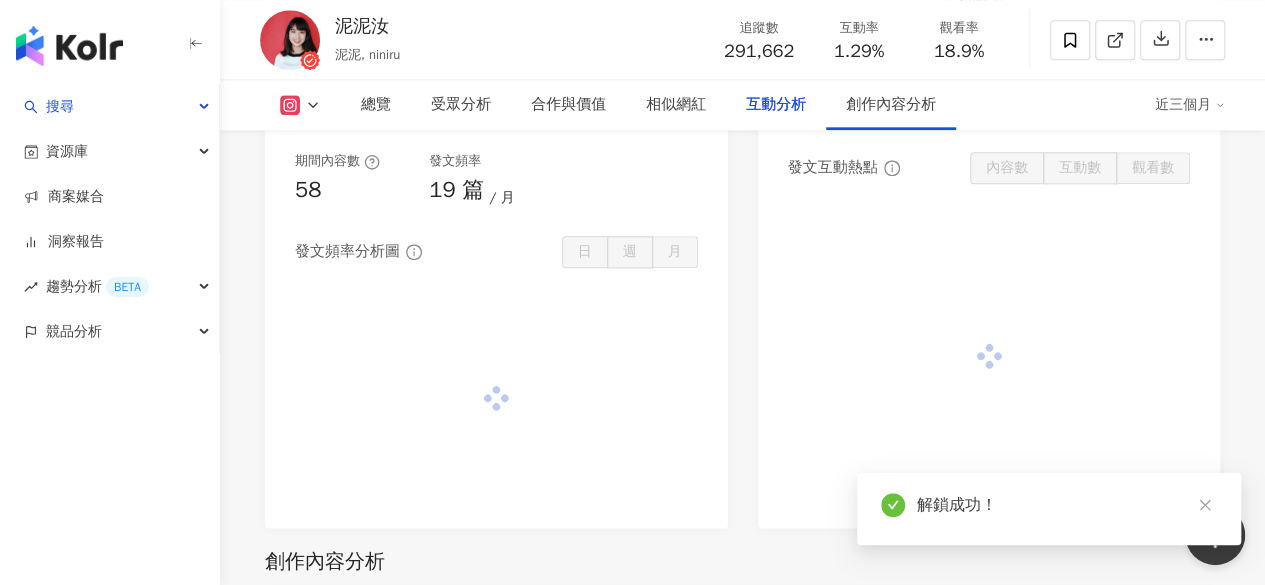 click on "觀看率 18.9%" at bounding box center [959, 39] 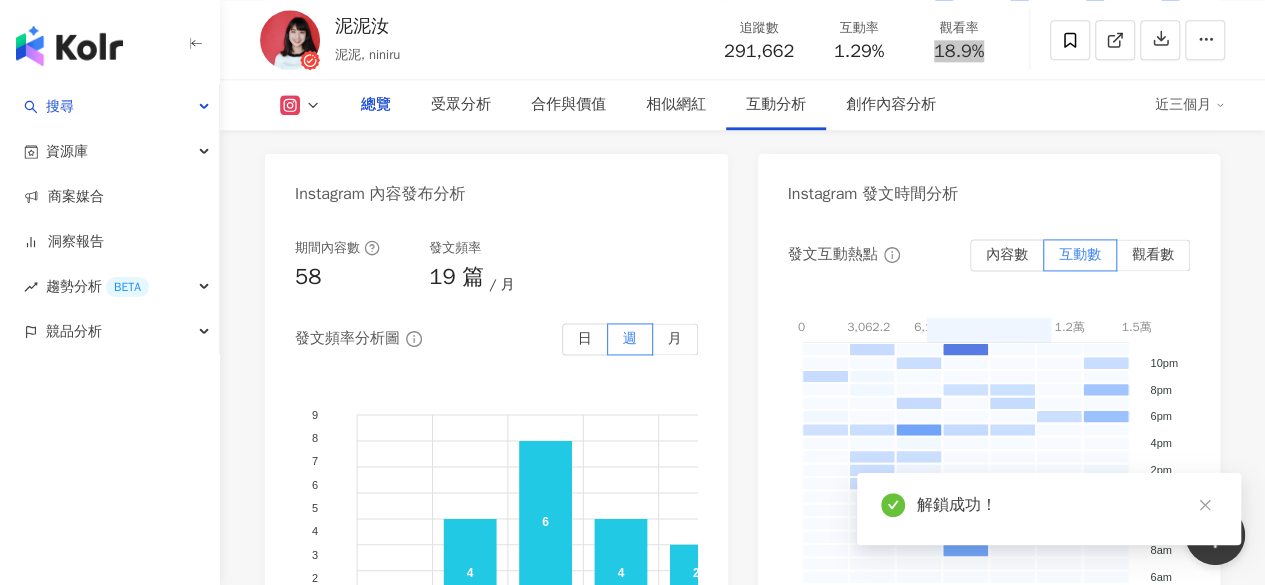 scroll, scrollTop: 122, scrollLeft: 0, axis: vertical 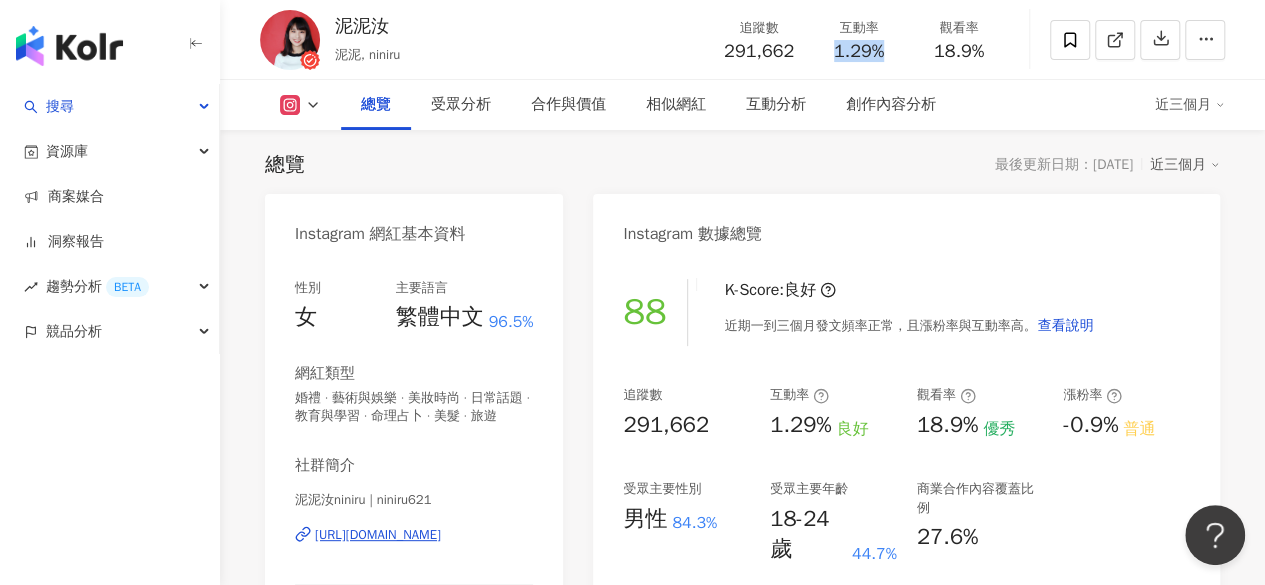drag, startPoint x: 832, startPoint y: 48, endPoint x: 885, endPoint y: 51, distance: 53.08484 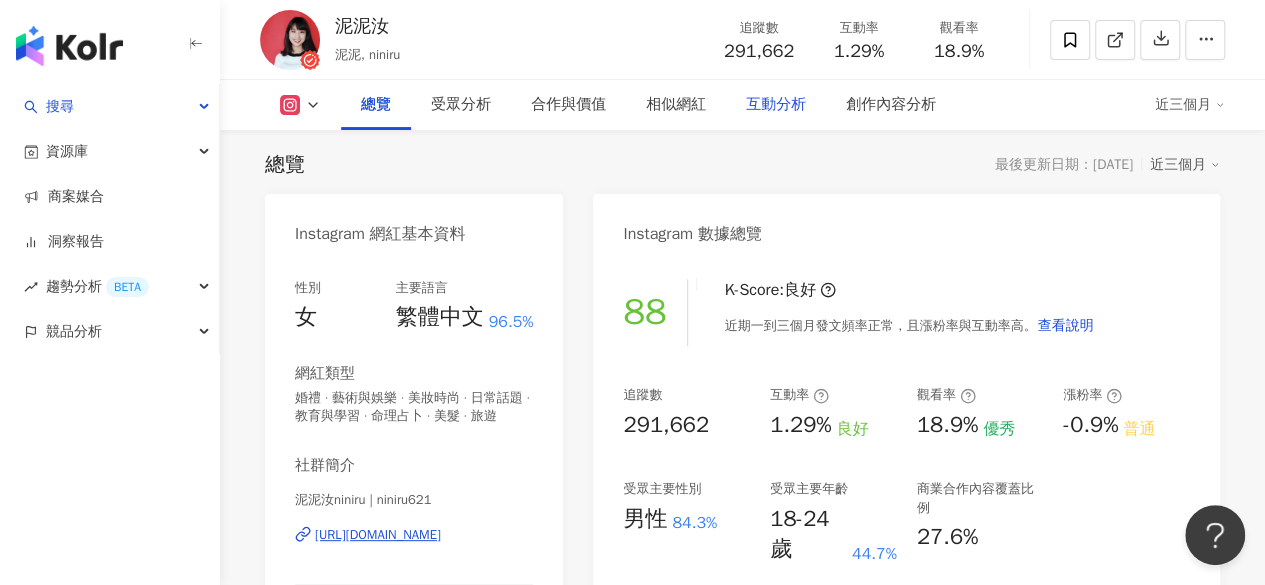 click on "互動分析" at bounding box center (776, 105) 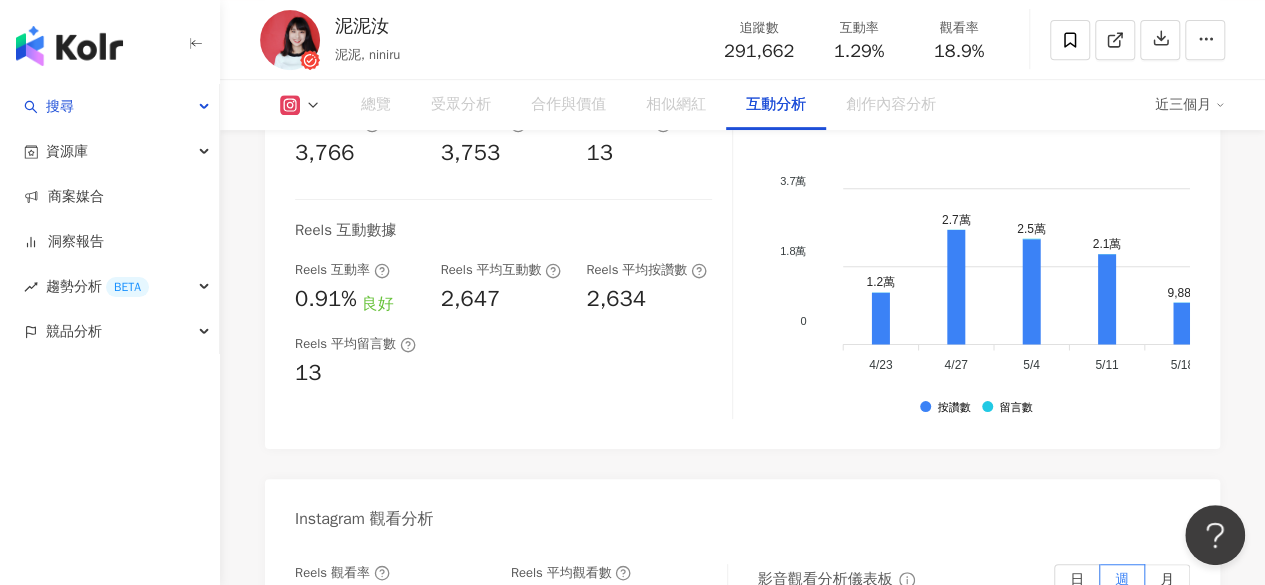 scroll, scrollTop: 4481, scrollLeft: 0, axis: vertical 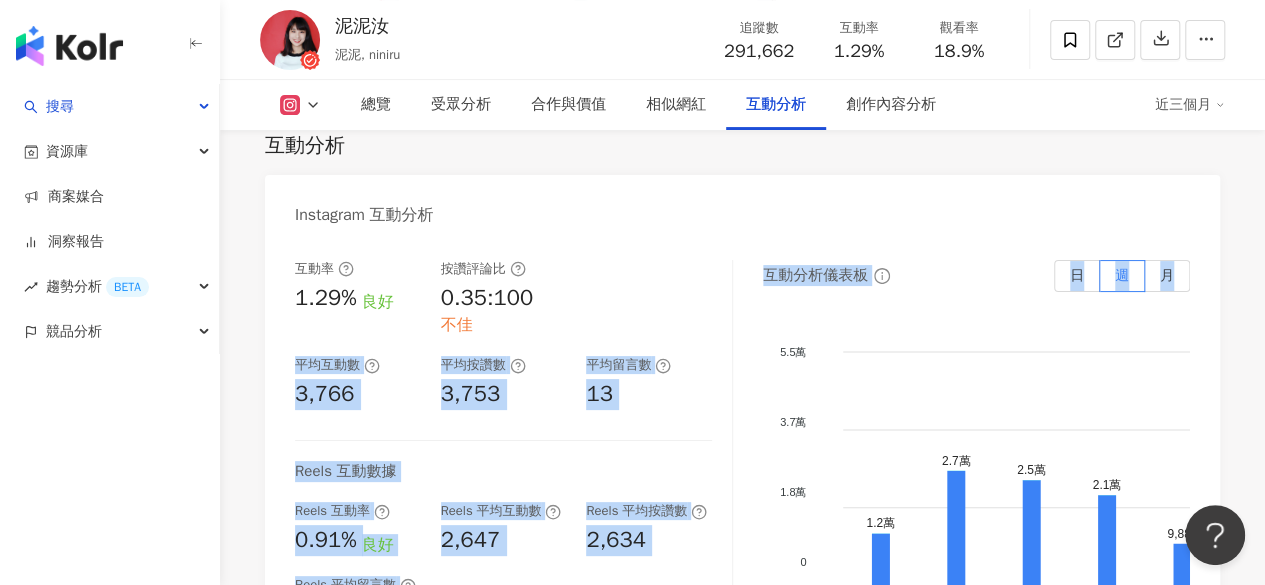 click on "Instagram 互動分析 互動率   1.29% 良好 按讚評論比   0.35:100 不佳 平均互動數    3,766 平均按讚數   3,753 平均留言數   13 Reels 互動數據 Reels 互動率   0.91% 良好 Reels 平均互動數   2,647 Reels 平均按讚數   2,634 Reels 平均留言數   13 互動分析儀表板 日 週 月 5.5萬 5.5萬 3.7萬 3.7萬 1.8萬 1.8萬 0 0 1.2萬 2.7萬 2.5萬 2.1萬 9,882 1.4萬 4,955 9,195 1.1萬 4萬 1.2萬 2.4萬 3,836 4/23 4/23 1.2萬 2.7萬 2.5萬 2.1萬 9,882 1.4萬 4,955 9,195 1.1萬 4萬 1.2萬 2.4萬 3,836 4/23 4/23 4/27 4/27 5/4 5/4 5/11 5/11 5/18 5/18 5/25 5/25 6/1 6/1 6/8 6/8 6/15 6/15 6/22 6/22 6/29 6/29 7/6 7/6 7/13 7/13 7/20 7/20   按讚數     留言數   Instagram 觀看分析 Reels 觀看率   18.9% 優秀 Reels 平均觀看數   54,982 影音觀看分析儀表板 日 週 月 22萬 22萬 14.7萬 14.7萬 7.3萬 7.3萬 0 0 5.3萬 9.1萬 8.3萬 8.3萬 10.1萬 10萬 18萬 13.3萬 9.4萬 7.3萬 4/23 4/23 5.3萬 9.1萬 8.3萬 8.3萬 10.1萬 10萬 18萬 13.3萬 9.4萬" at bounding box center [742, 1019] 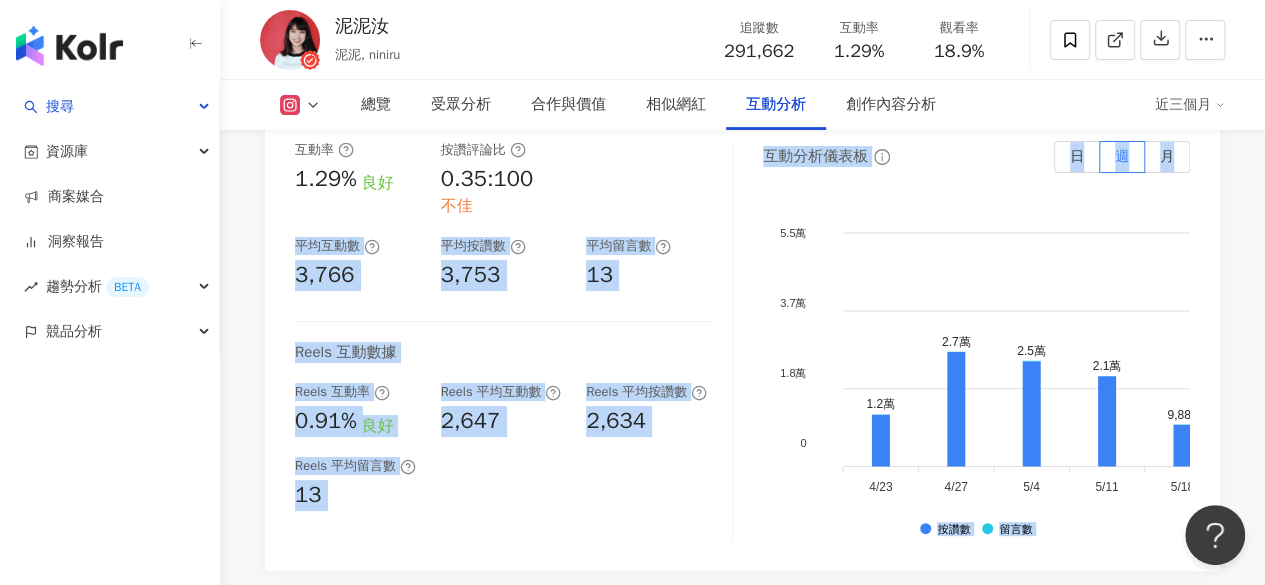 scroll, scrollTop: 4481, scrollLeft: 0, axis: vertical 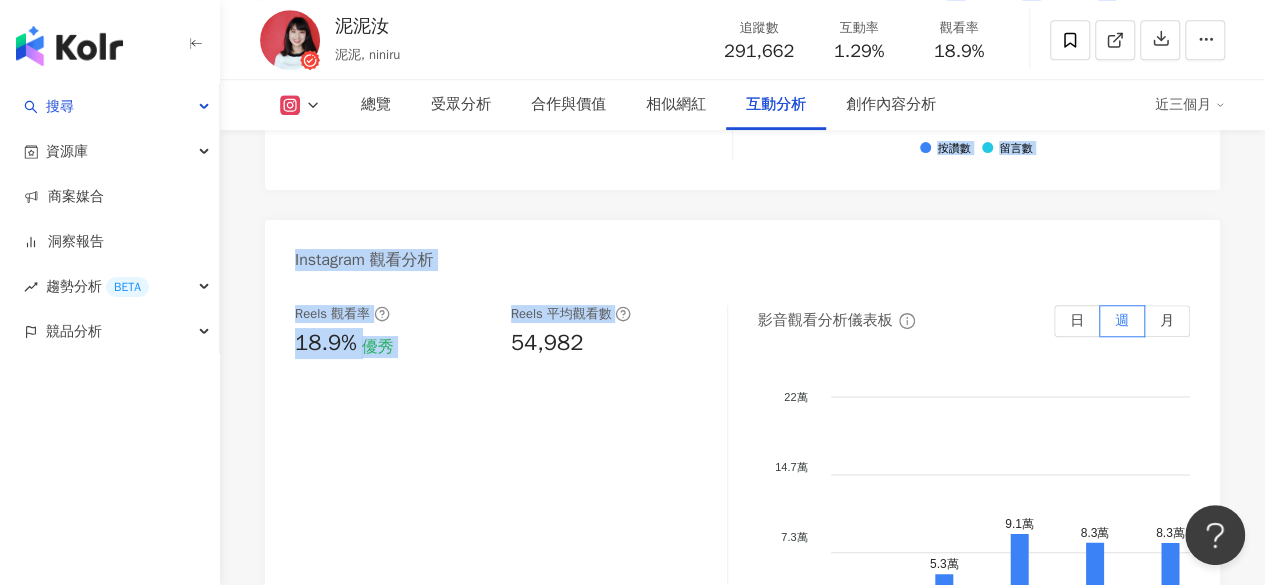 click on "Reels 觀看率   18.9% 優秀 Reels 平均觀看數   54,982" at bounding box center (501, 332) 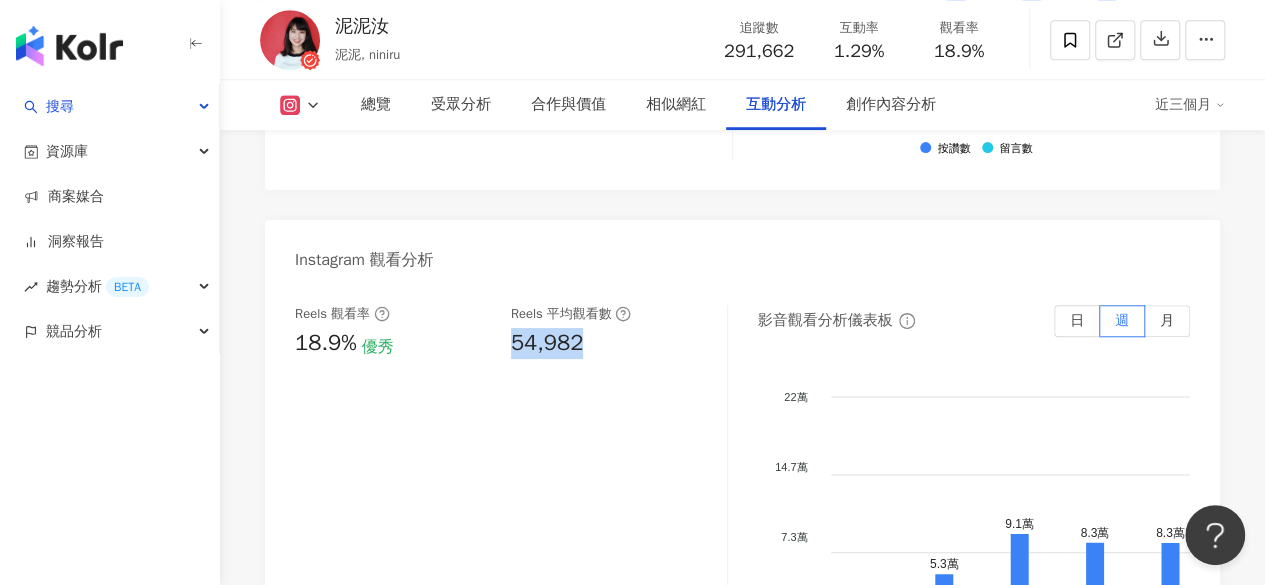 drag, startPoint x: 516, startPoint y: 359, endPoint x: 594, endPoint y: 371, distance: 78.91768 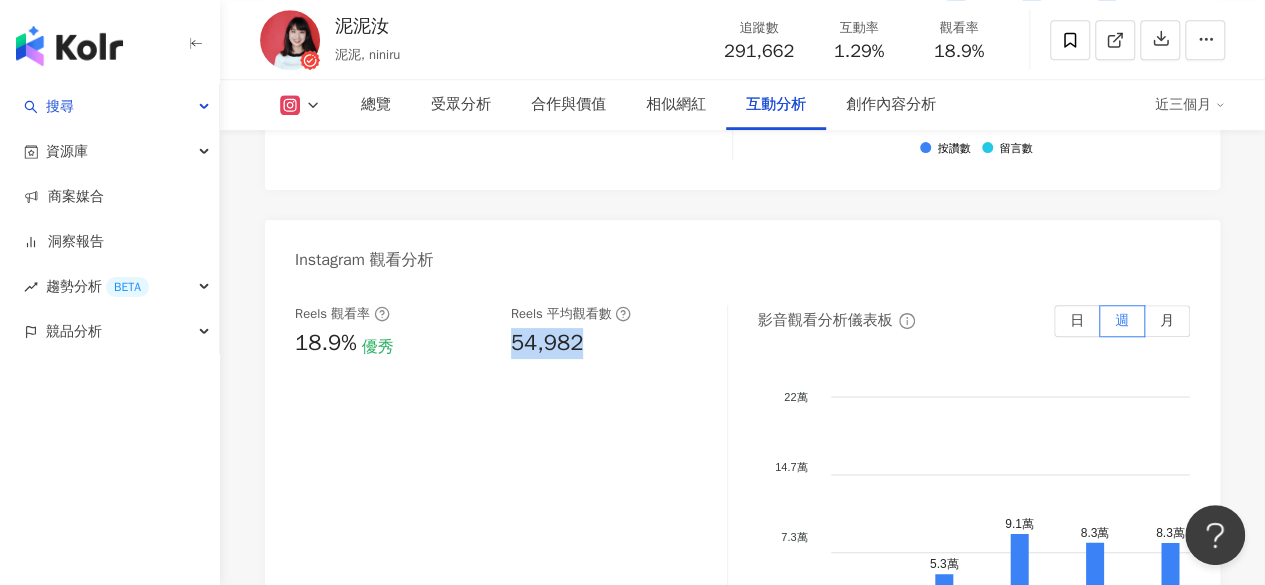copy on "54,982" 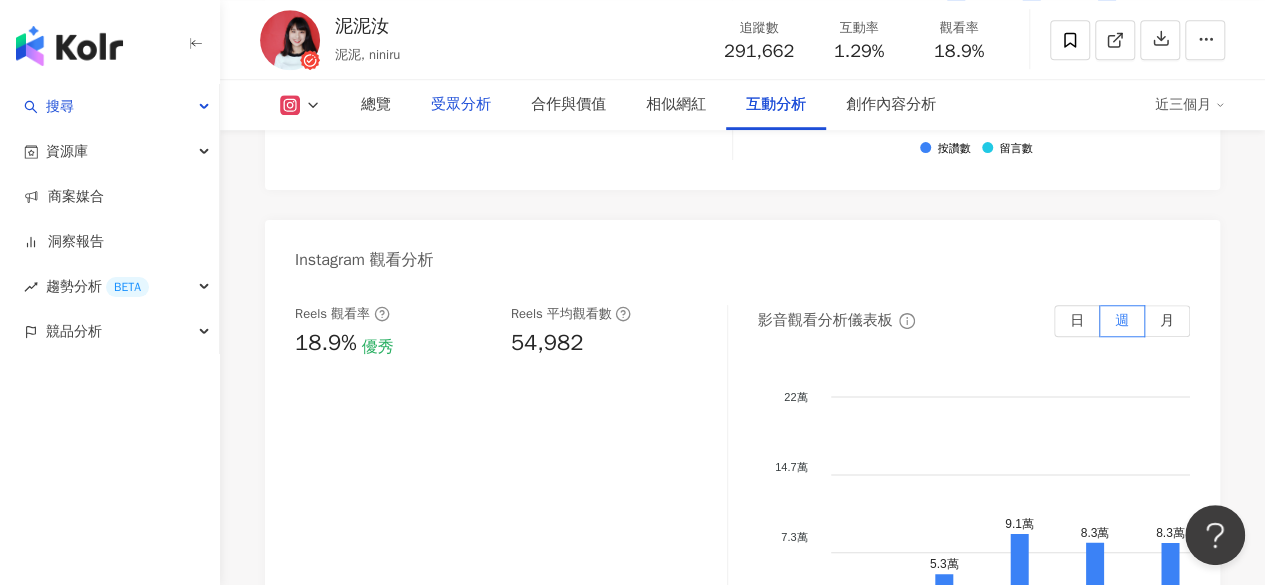 click on "受眾分析" at bounding box center [461, 105] 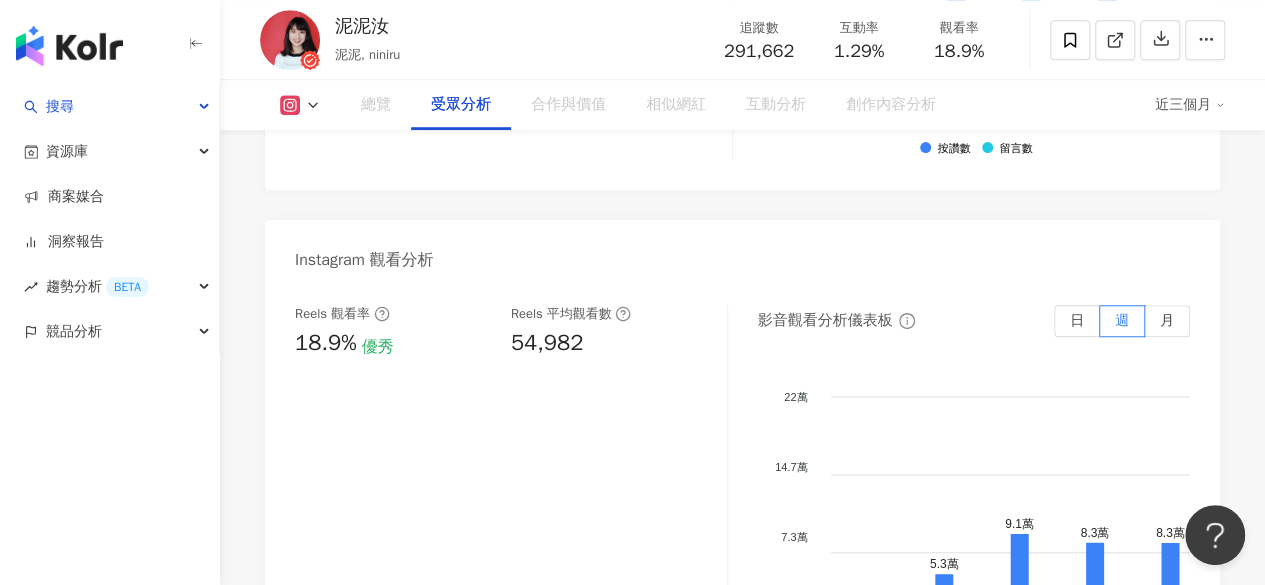 scroll, scrollTop: 1782, scrollLeft: 0, axis: vertical 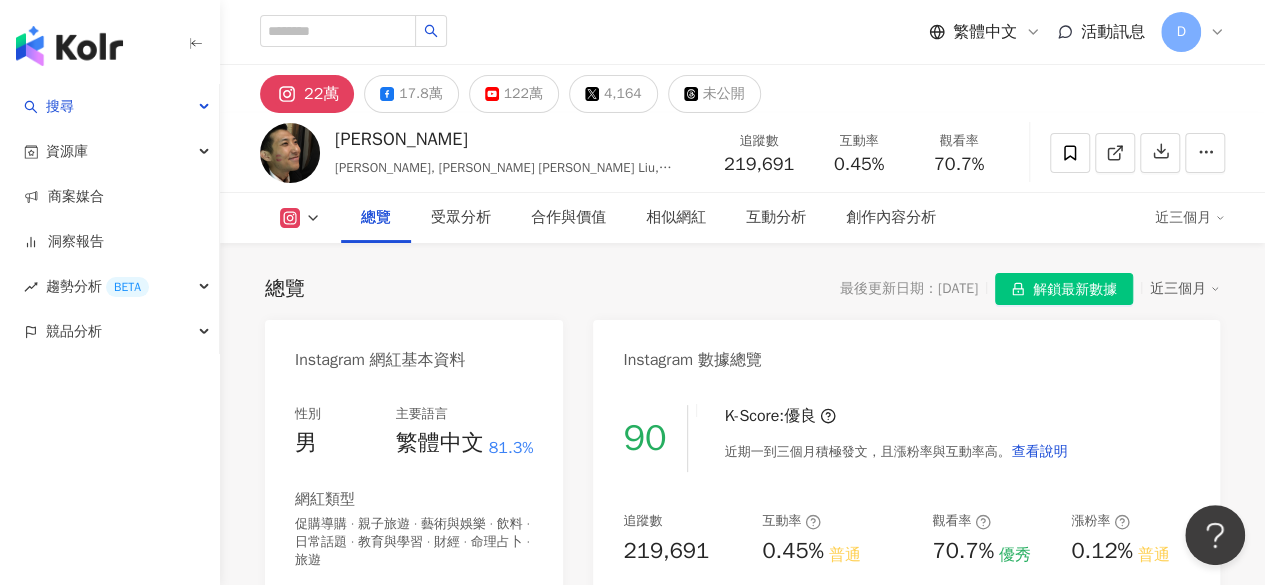 drag, startPoint x: 932, startPoint y: 46, endPoint x: 986, endPoint y: 62, distance: 56.32051 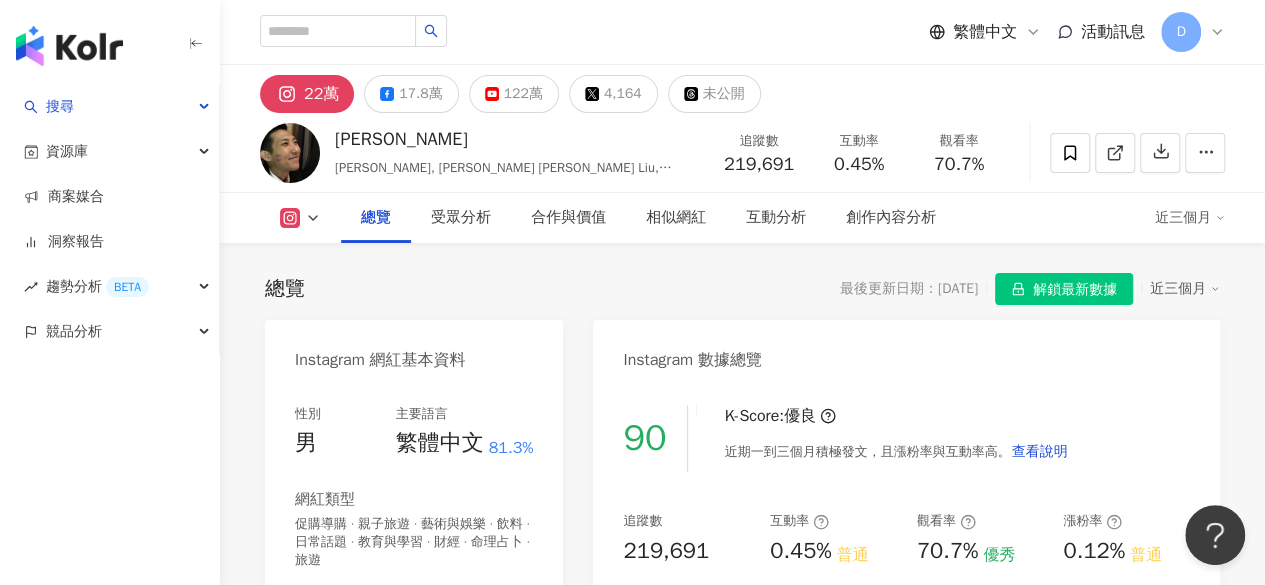 scroll, scrollTop: 122, scrollLeft: 0, axis: vertical 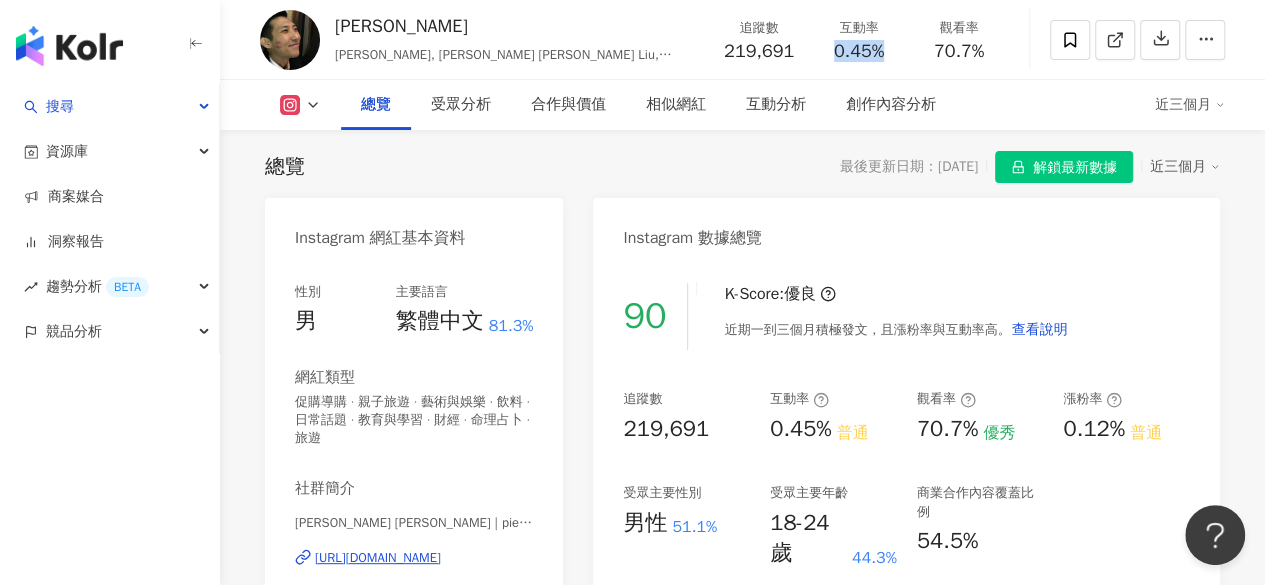 drag, startPoint x: 830, startPoint y: 46, endPoint x: 884, endPoint y: 47, distance: 54.00926 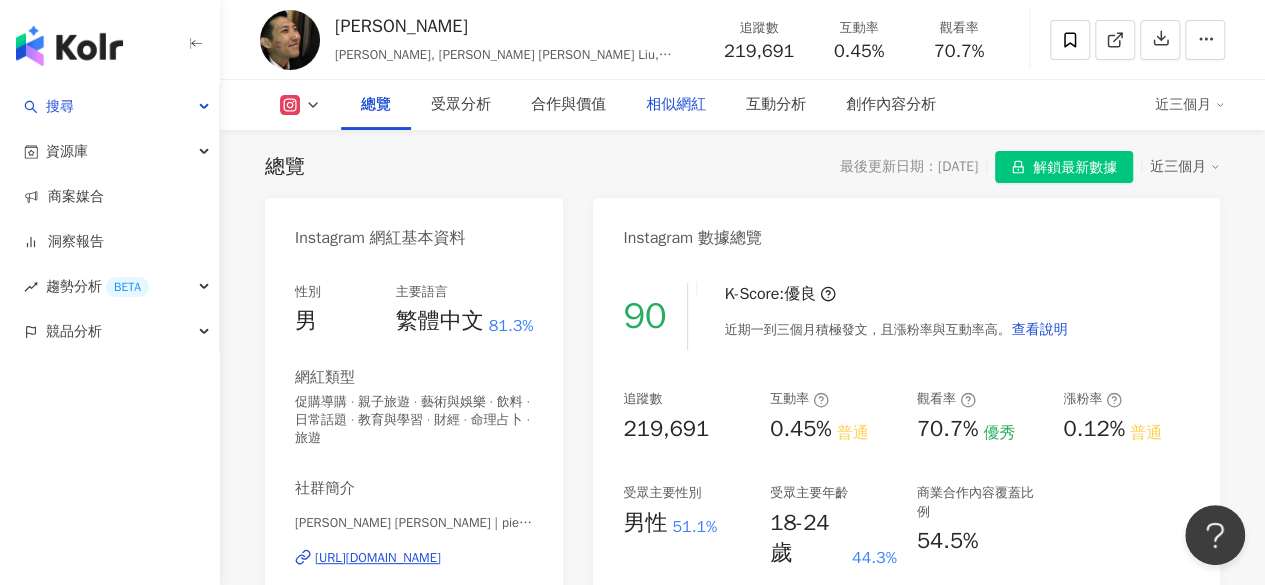 click on "相似網紅" at bounding box center [676, 105] 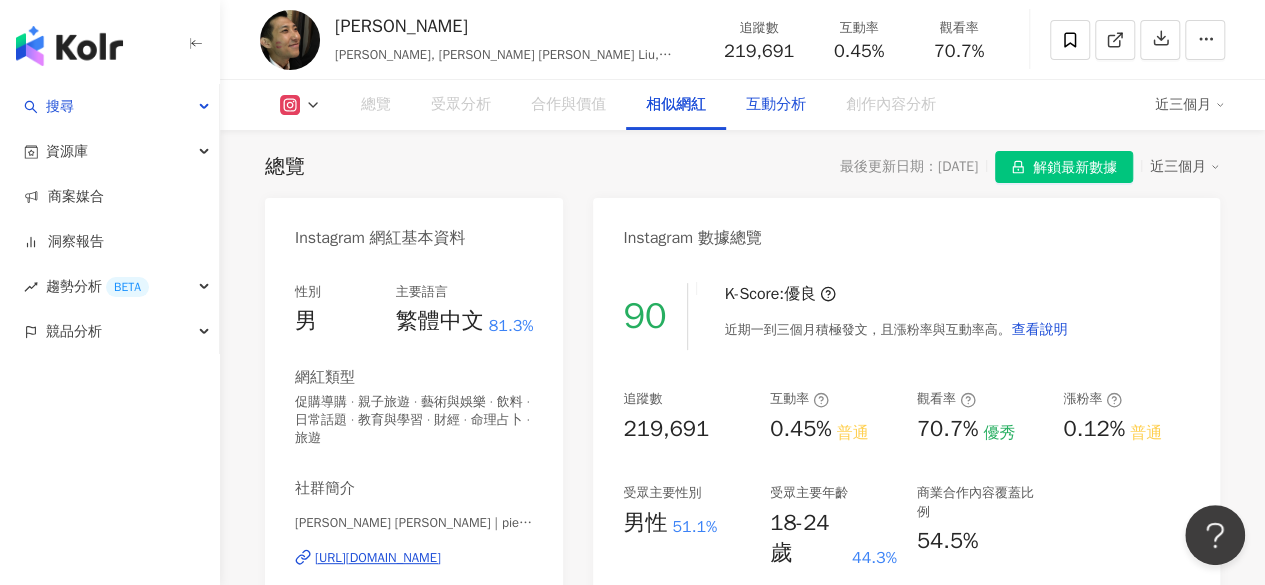 scroll, scrollTop: 3200, scrollLeft: 0, axis: vertical 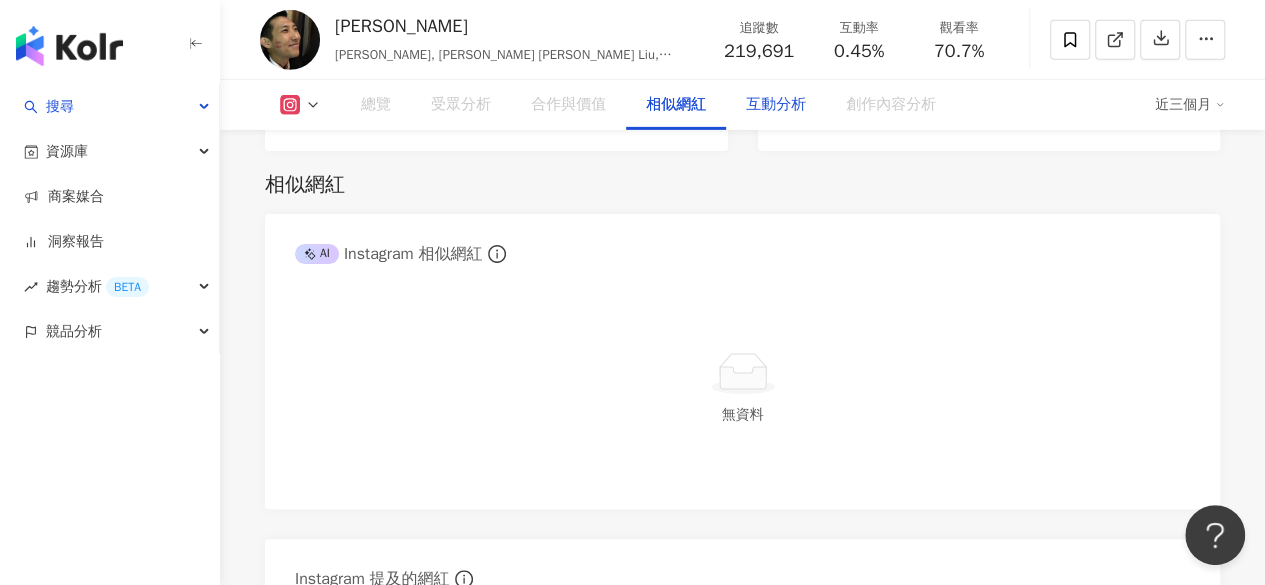 click on "互動分析" at bounding box center (776, 105) 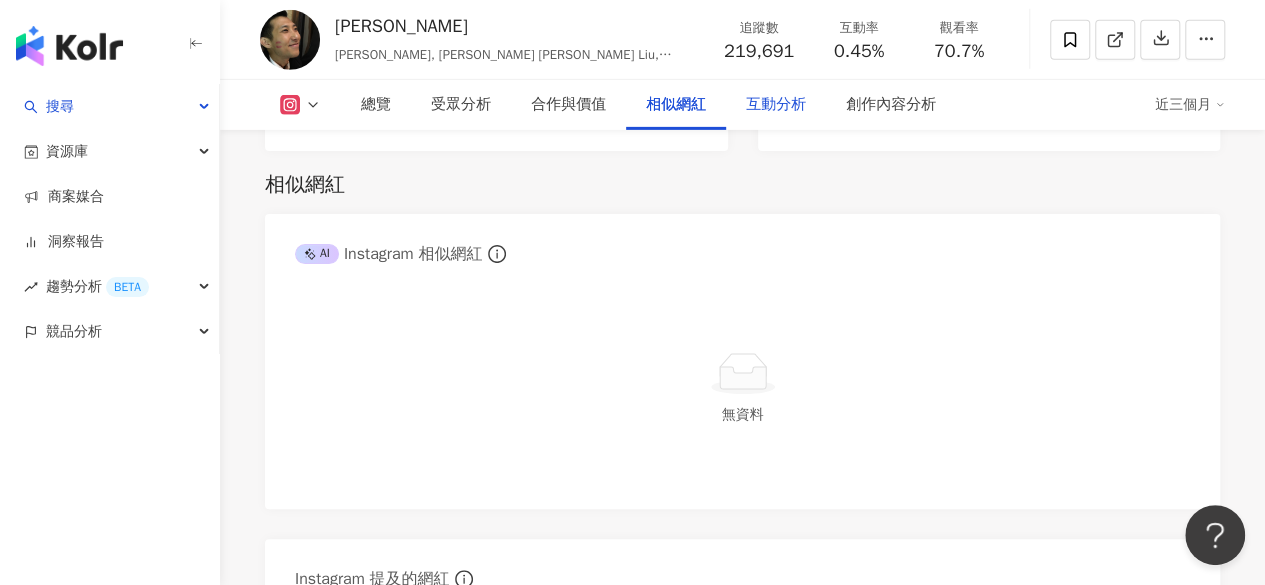 click on "互動分析" at bounding box center [776, 105] 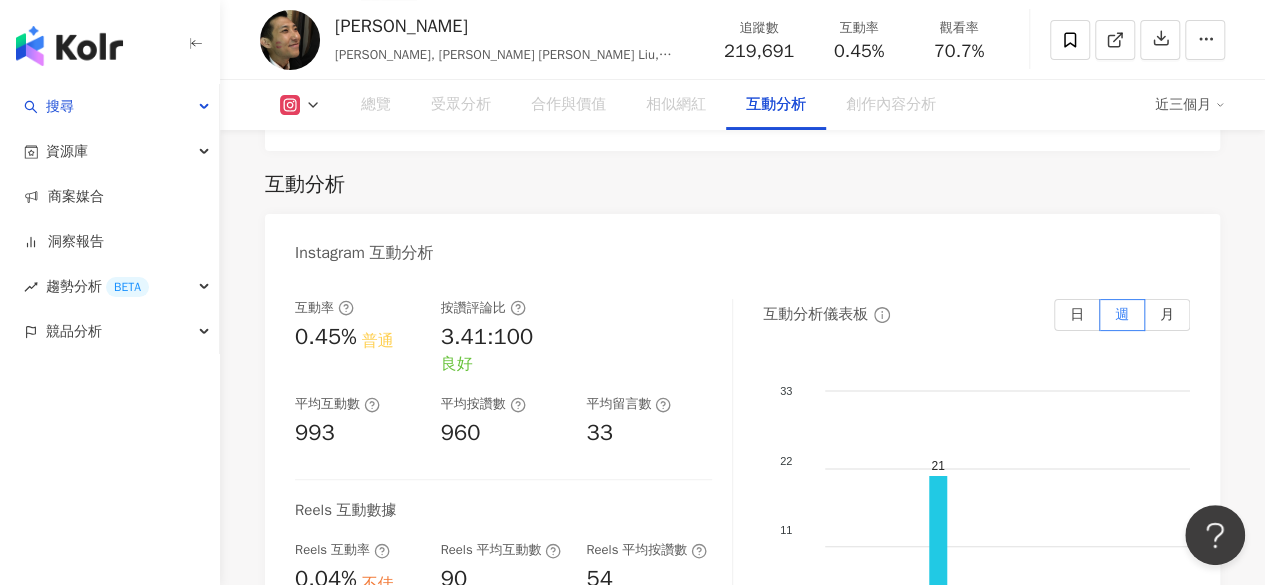 scroll, scrollTop: 4072, scrollLeft: 0, axis: vertical 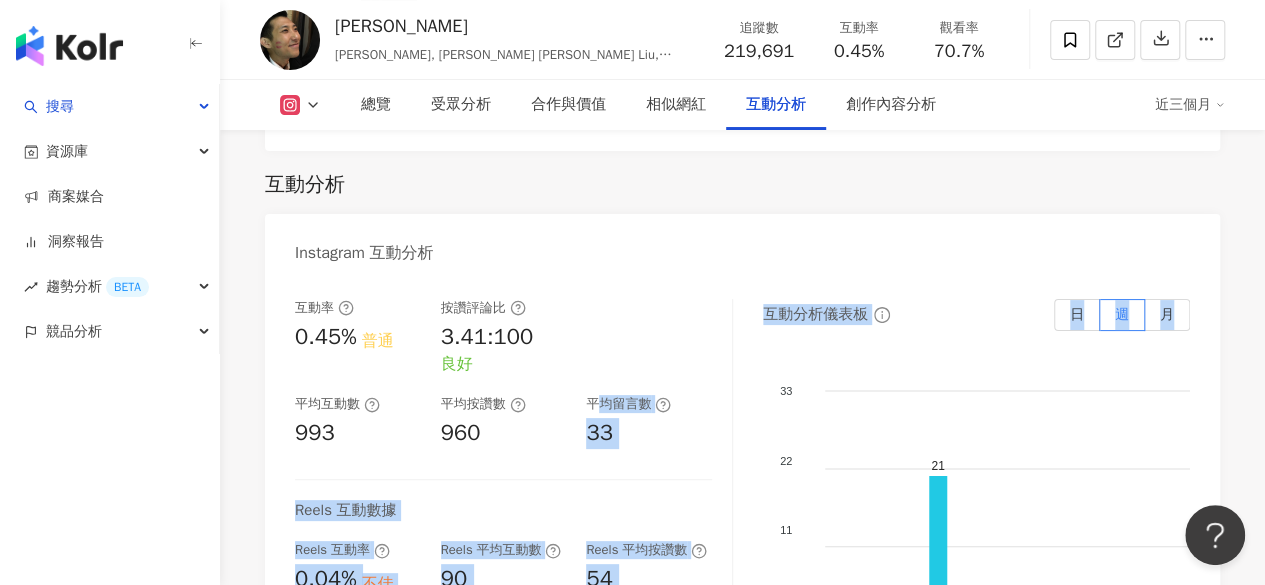 drag, startPoint x: 513, startPoint y: 361, endPoint x: 599, endPoint y: 363, distance: 86.023254 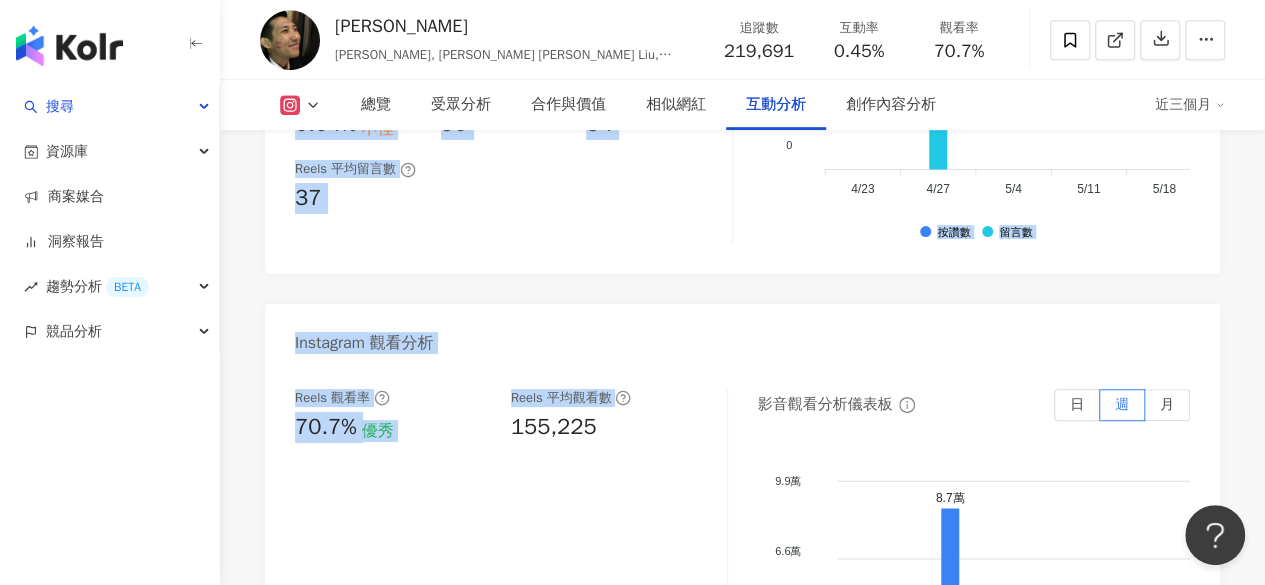 scroll, scrollTop: 4451, scrollLeft: 0, axis: vertical 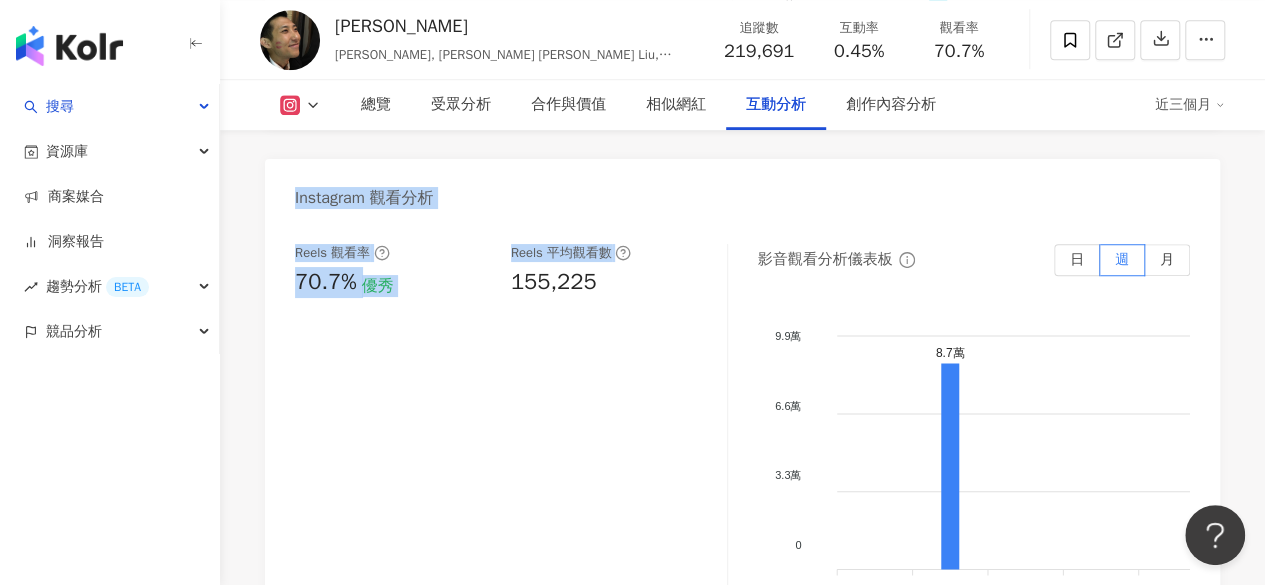 click on "Reels 觀看率   70.7% 優秀 Reels 平均觀看數   155,225" at bounding box center (501, 271) 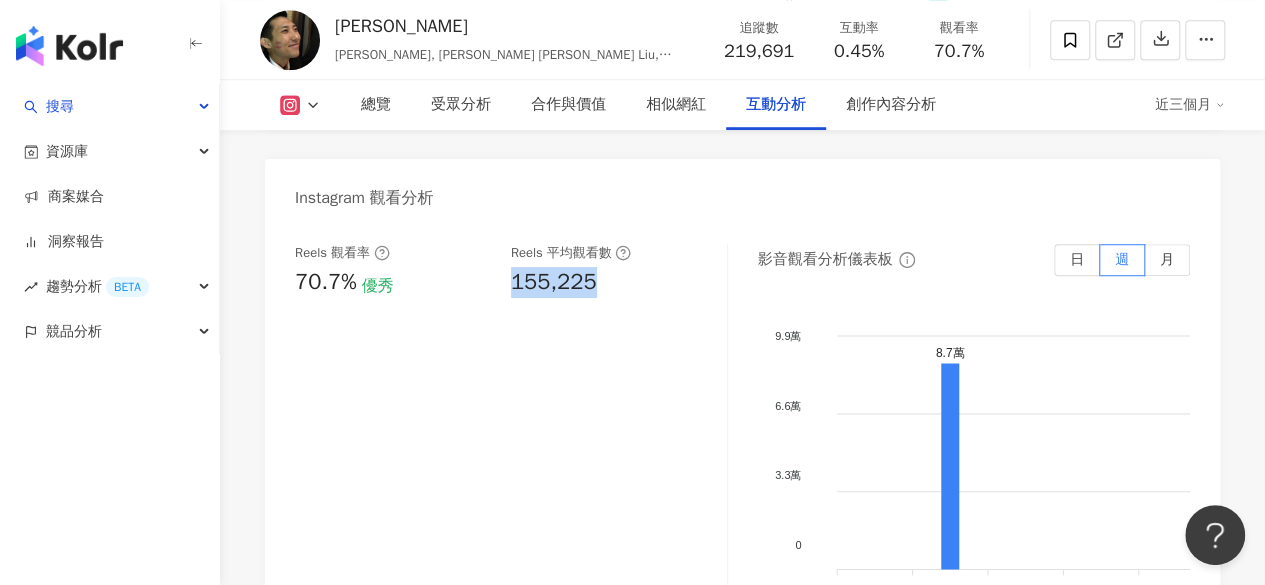 drag, startPoint x: 597, startPoint y: 263, endPoint x: 501, endPoint y: 258, distance: 96.13012 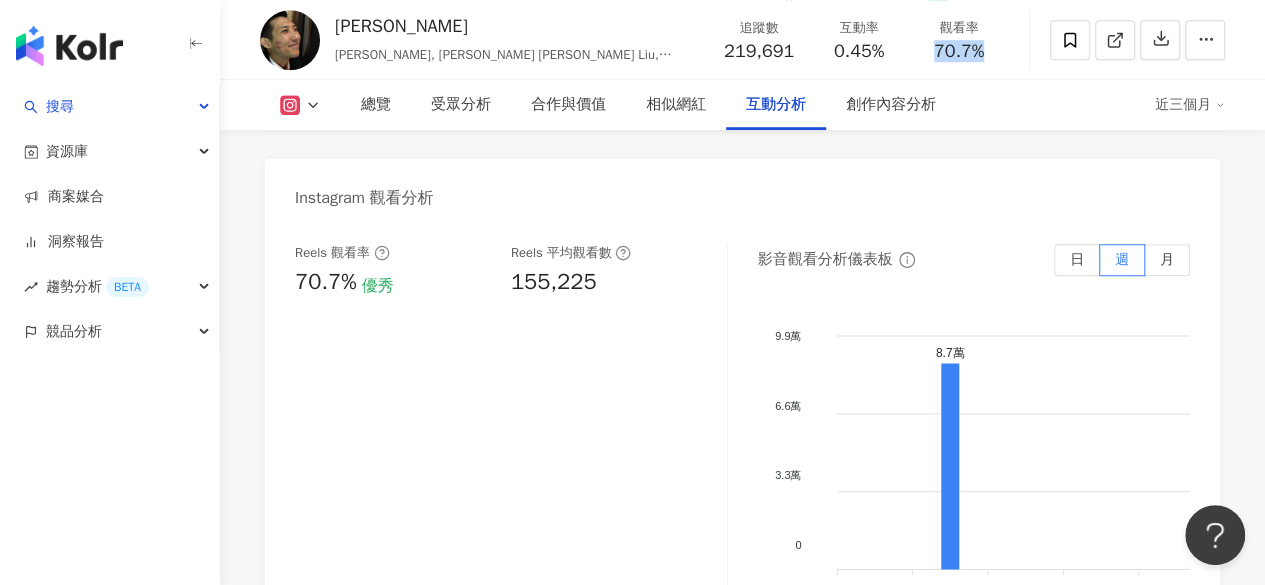 drag, startPoint x: 930, startPoint y: 55, endPoint x: 1014, endPoint y: 54, distance: 84.00595 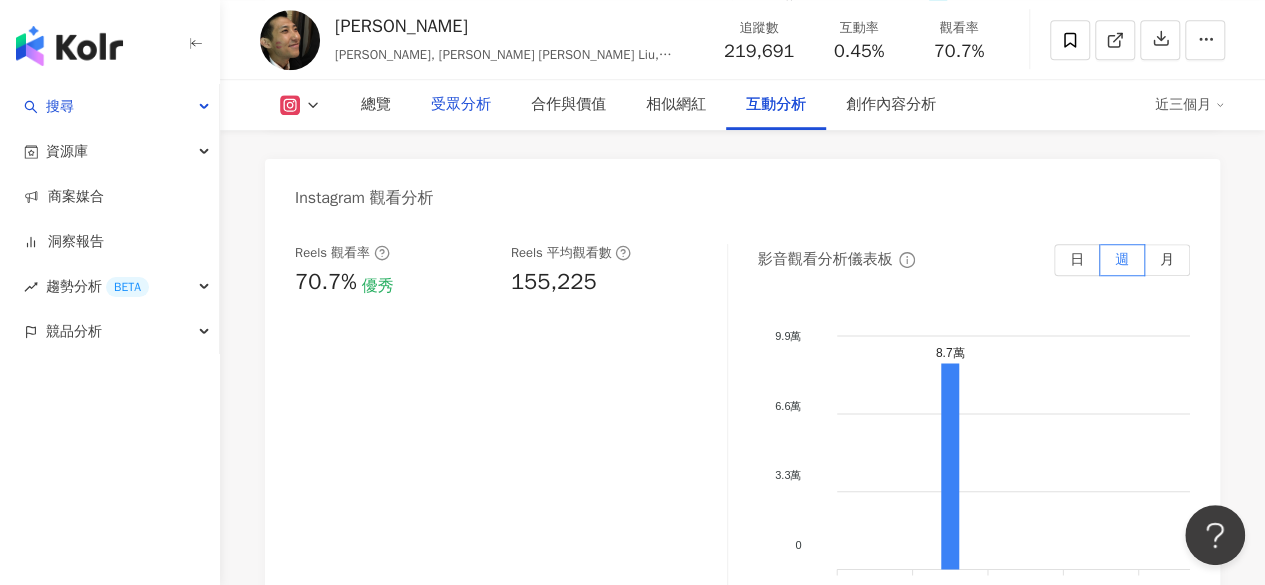 click on "受眾分析" at bounding box center [461, 105] 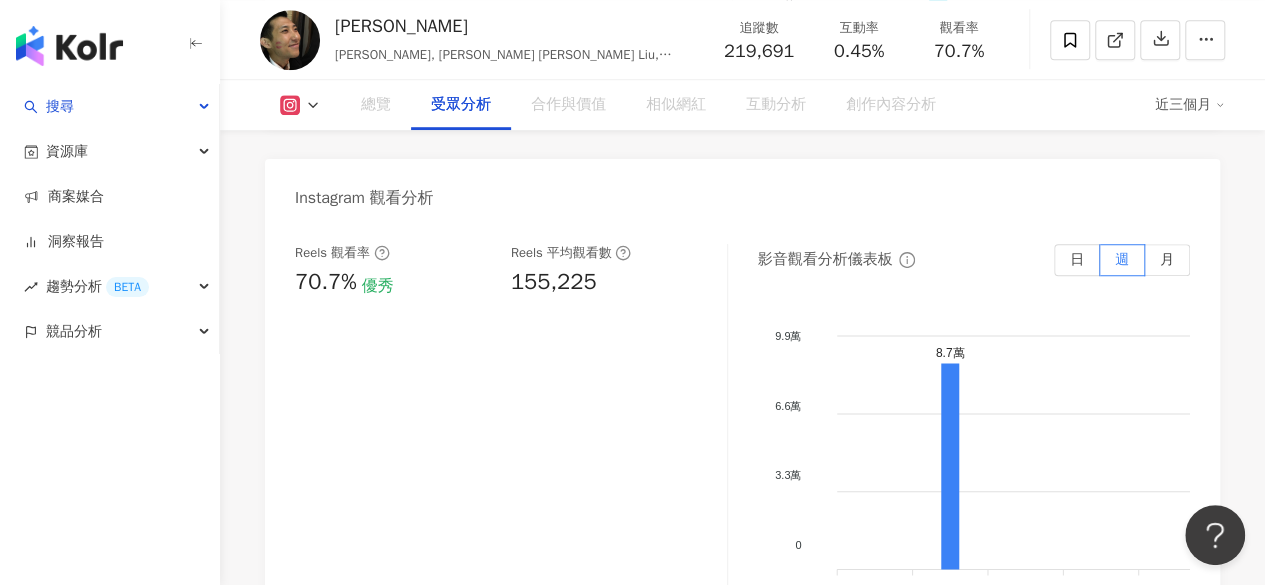 scroll, scrollTop: 1768, scrollLeft: 0, axis: vertical 